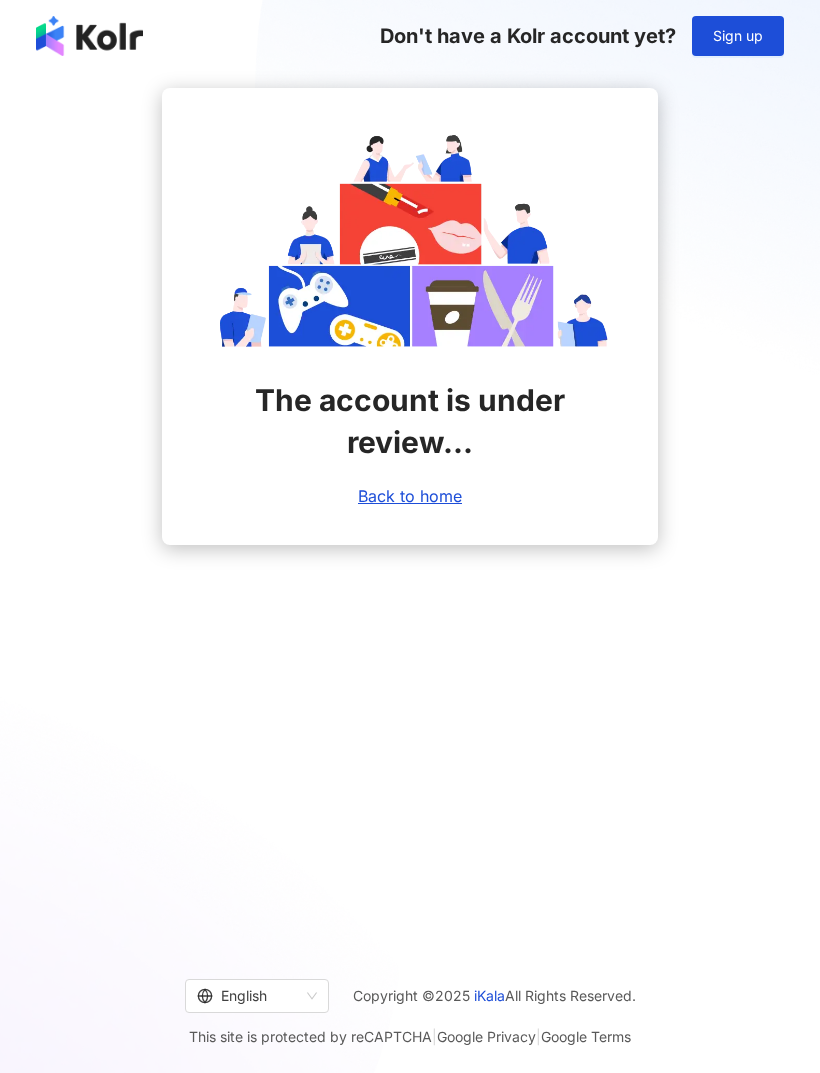scroll, scrollTop: 0, scrollLeft: 0, axis: both 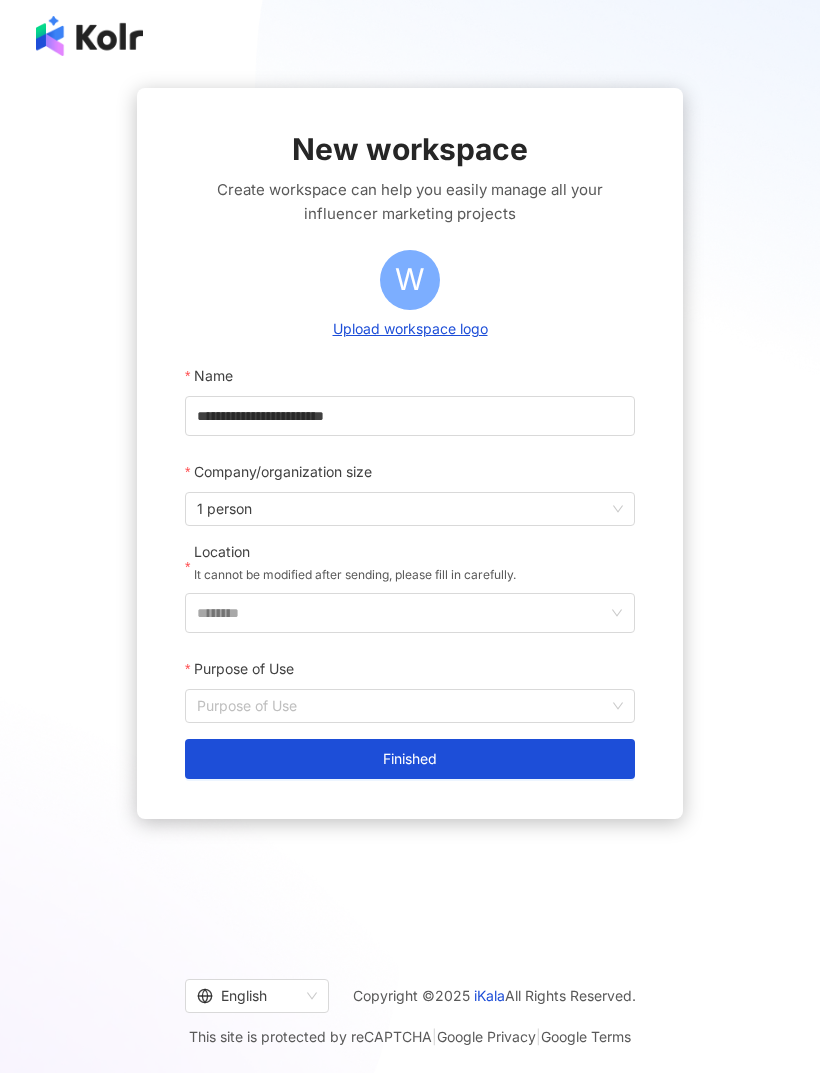 click on "********" at bounding box center (402, 613) 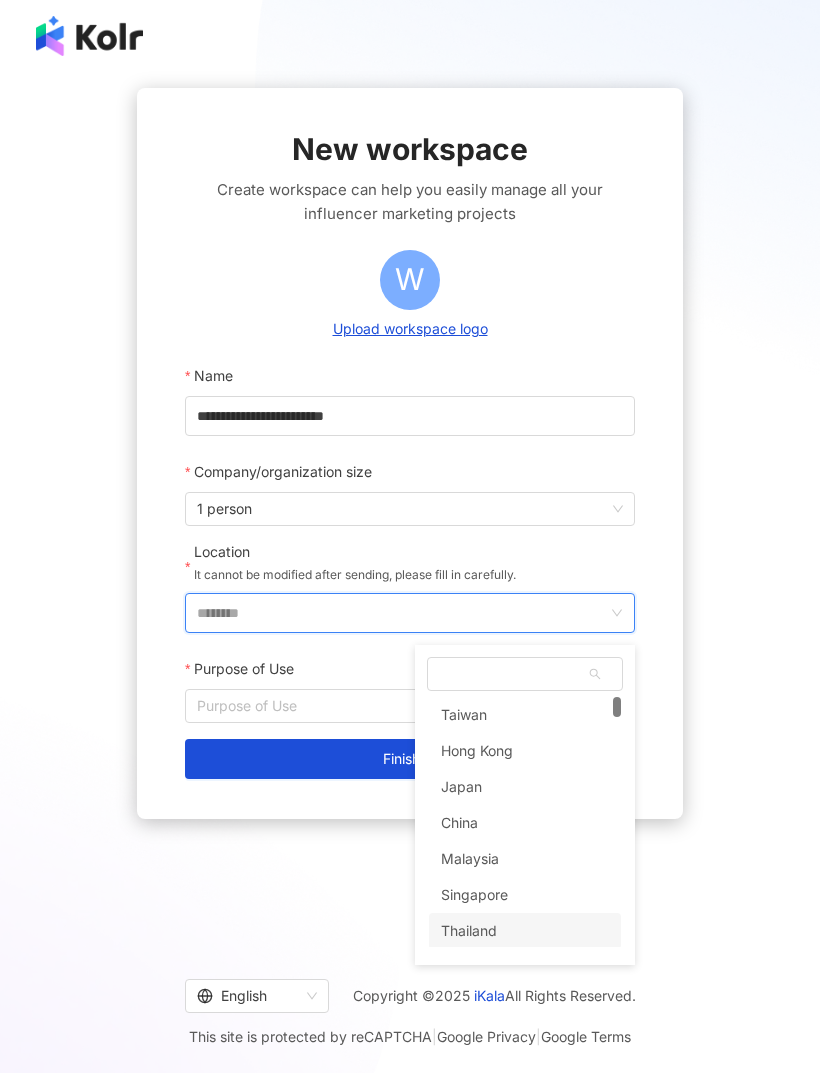 click on "Thailand" at bounding box center (525, 931) 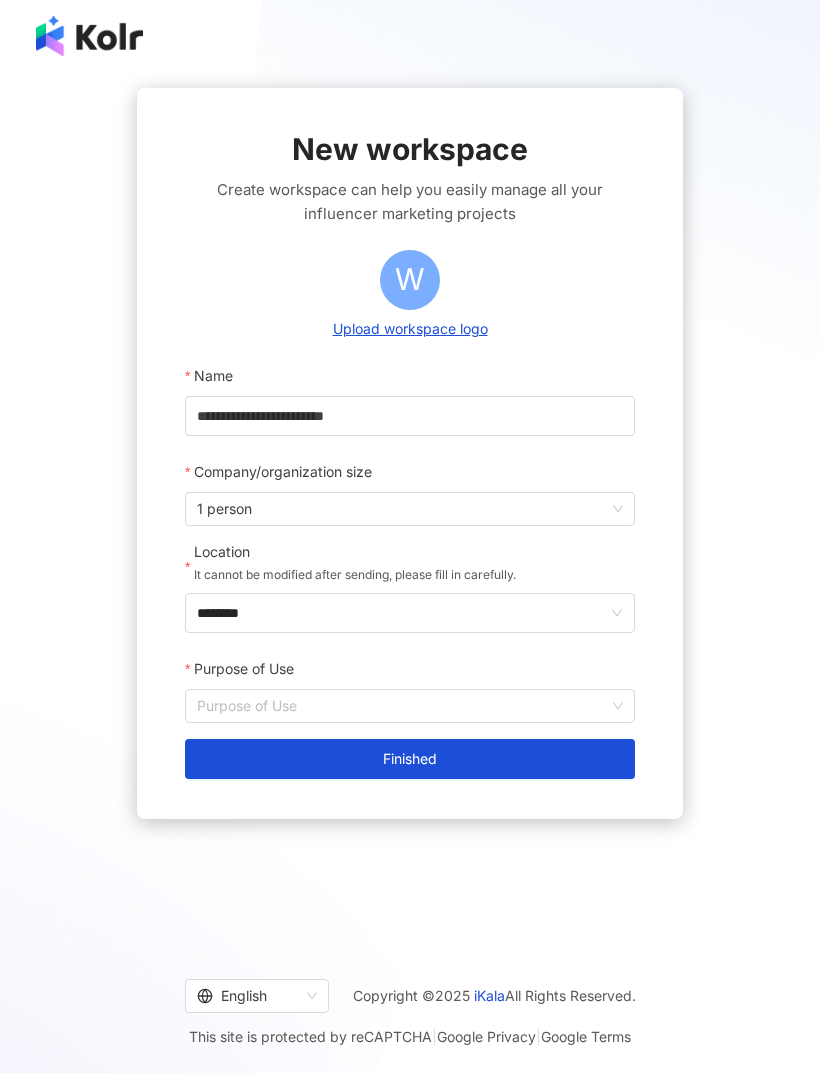 click on "Purpose of Use" at bounding box center [410, 706] 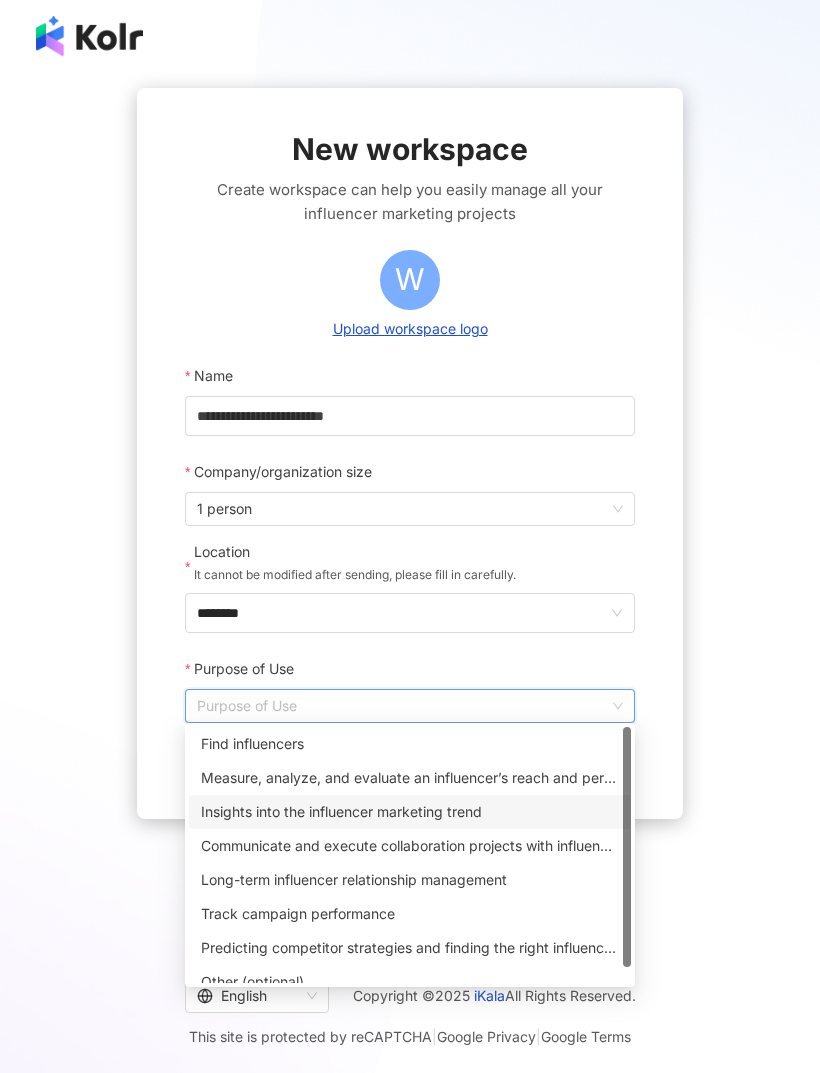 click on "Insights into the influencer marketing trend" at bounding box center (410, 812) 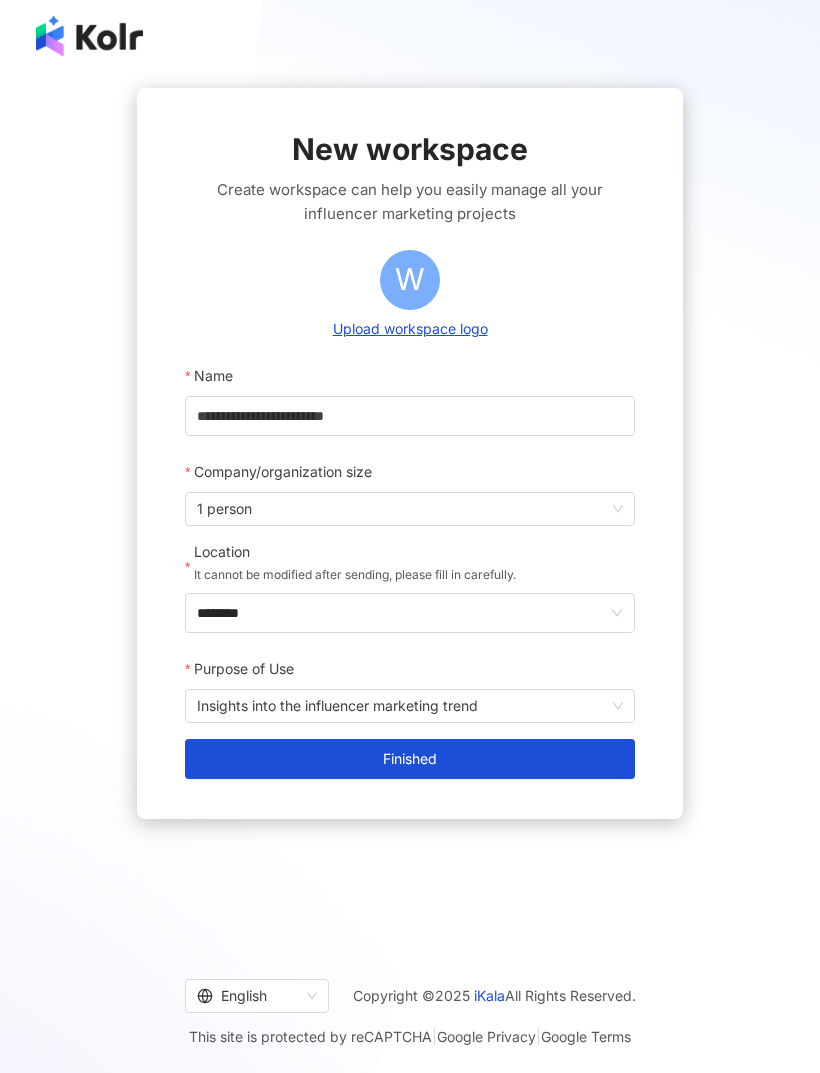 click on "Finished" at bounding box center [410, 759] 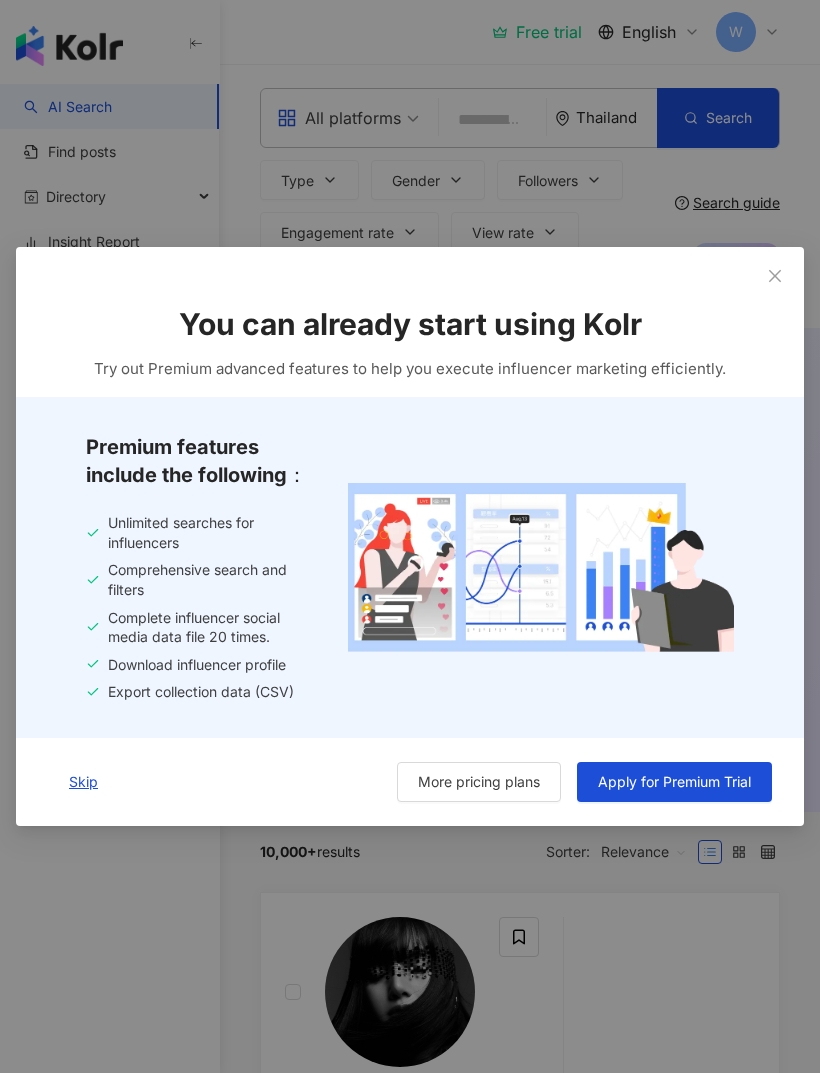 click 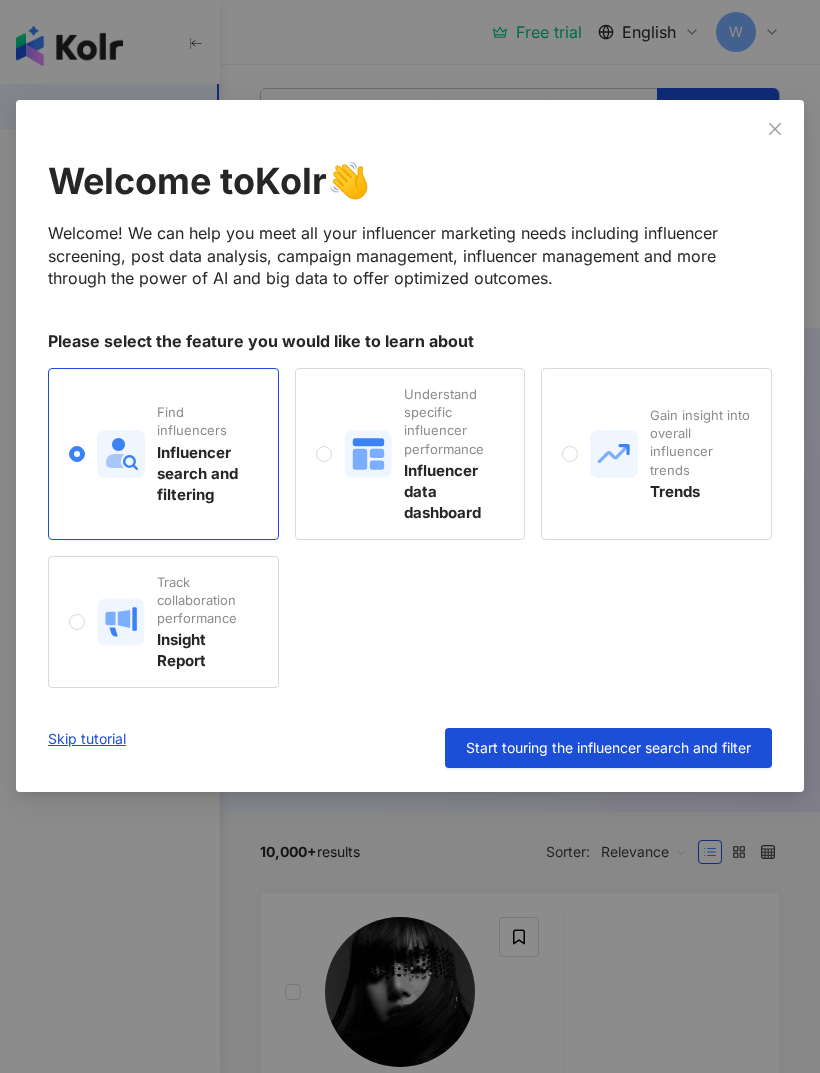 click on "Skip tutorial" at bounding box center (87, 748) 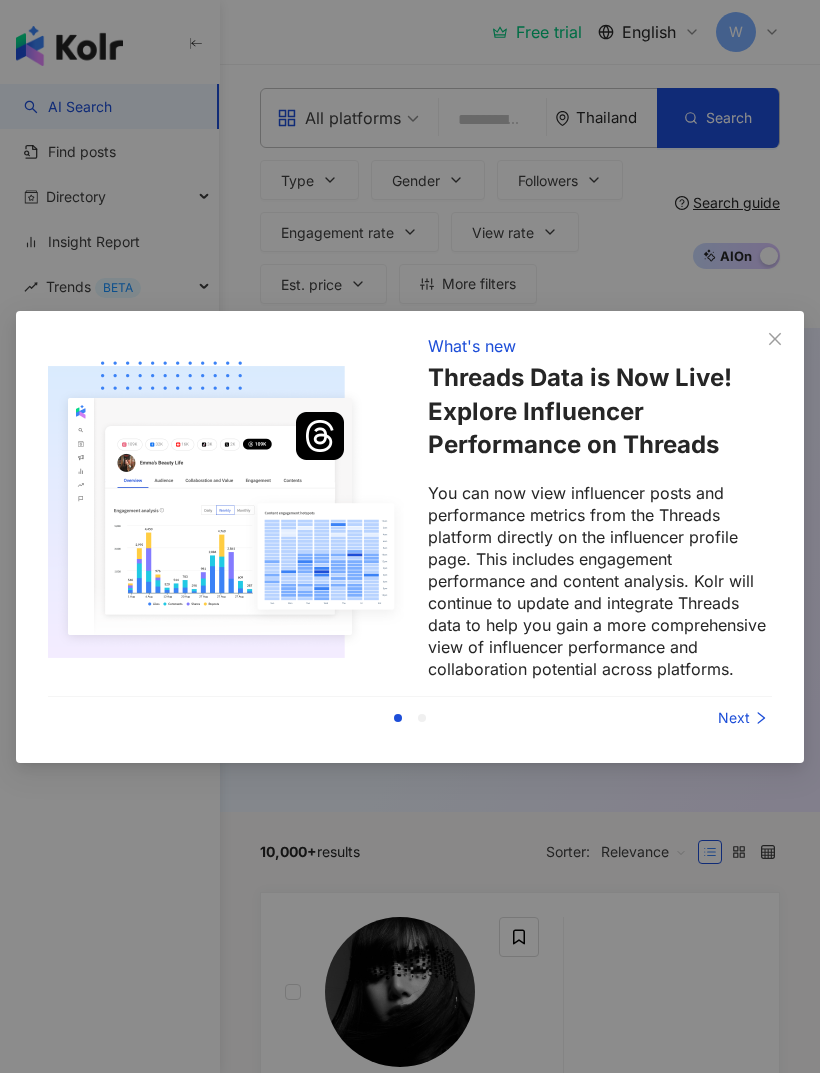 click 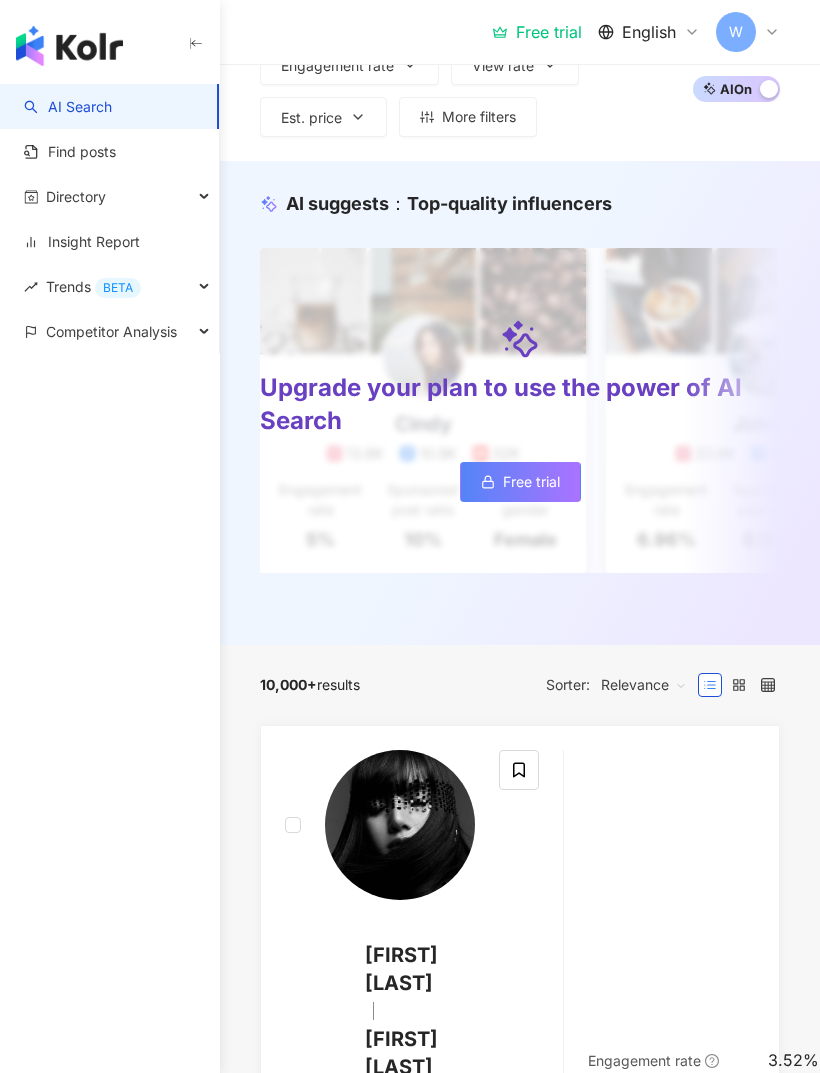 scroll, scrollTop: 0, scrollLeft: 0, axis: both 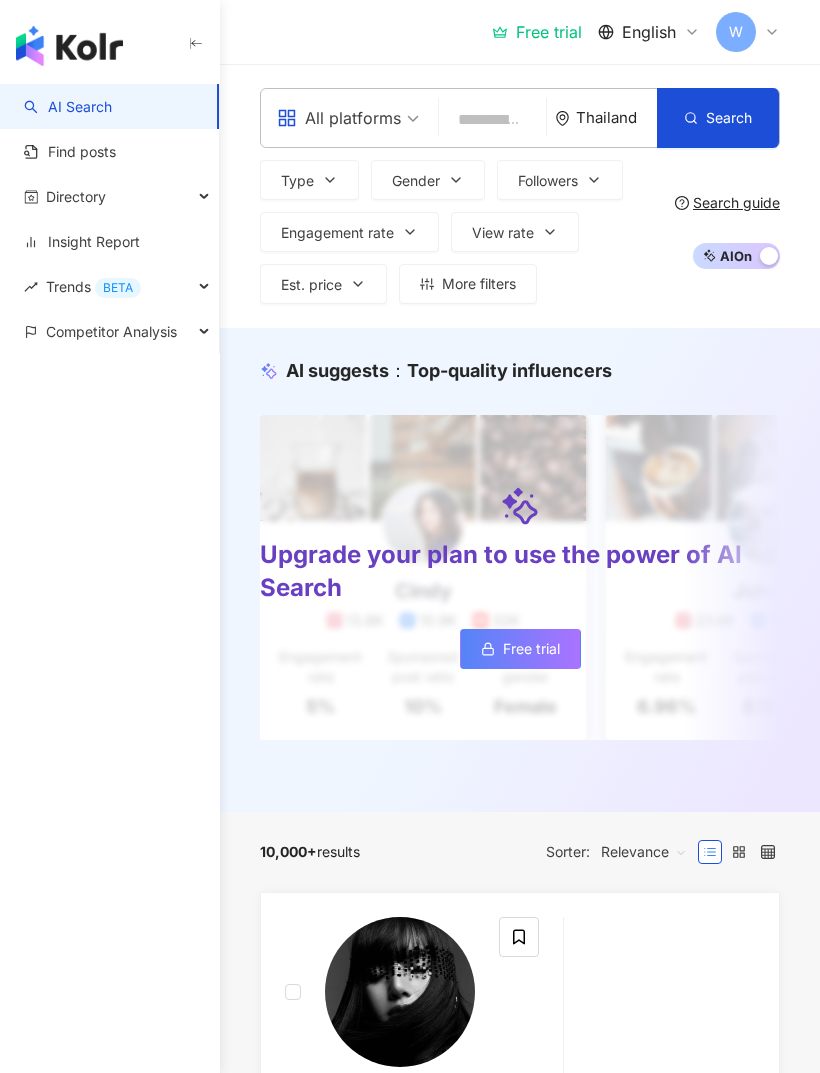 click on "Insight Report" at bounding box center (82, 242) 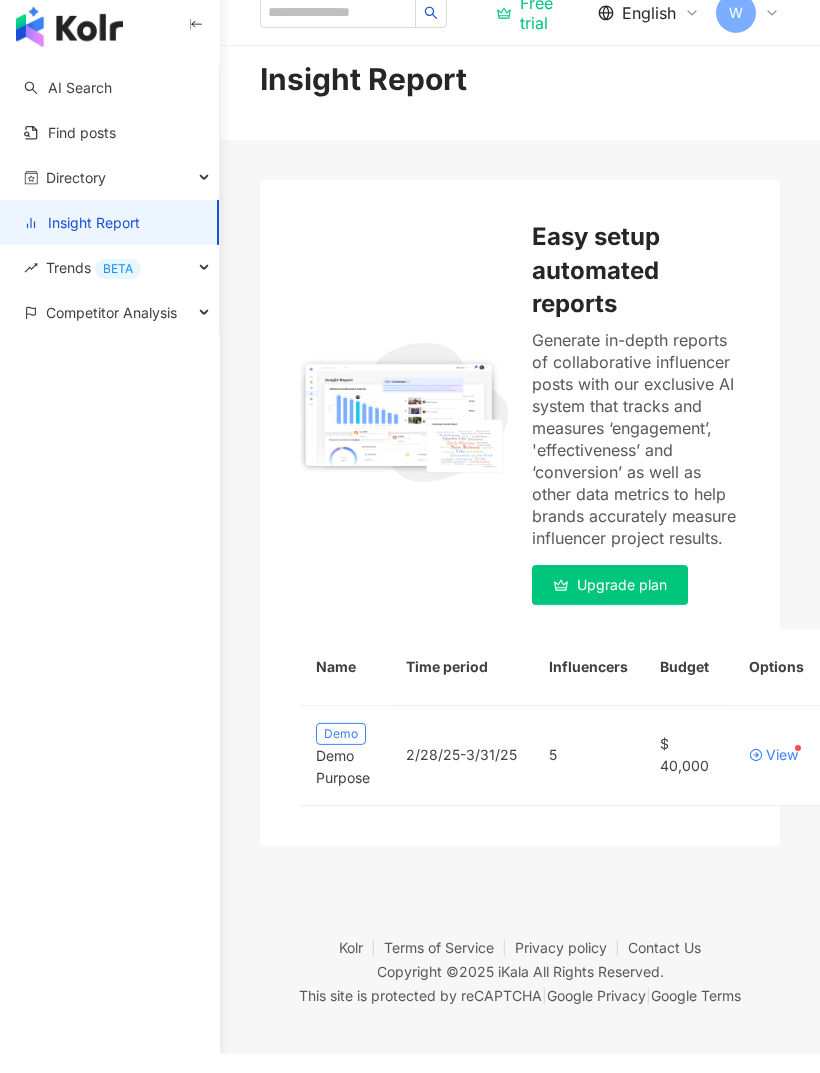 scroll, scrollTop: 26, scrollLeft: 0, axis: vertical 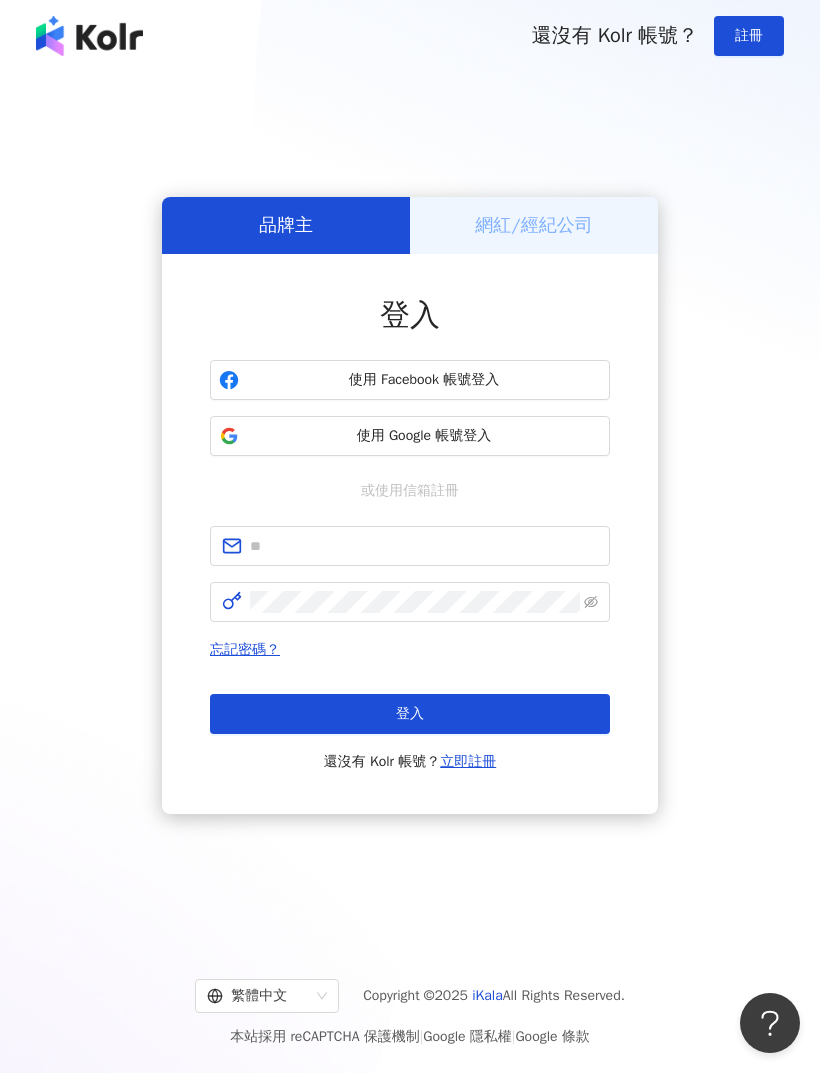 click on "使用 Google 帳號登入" at bounding box center [424, 436] 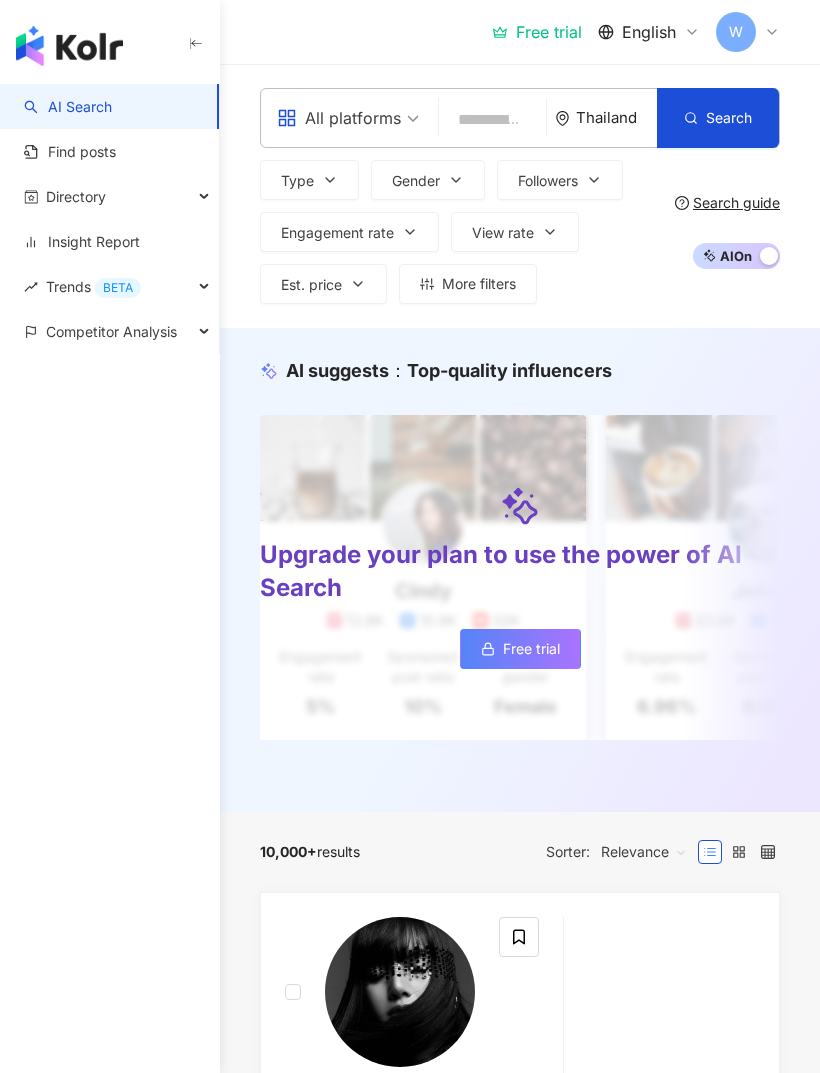 click on "Competitor Analysis" at bounding box center (109, 331) 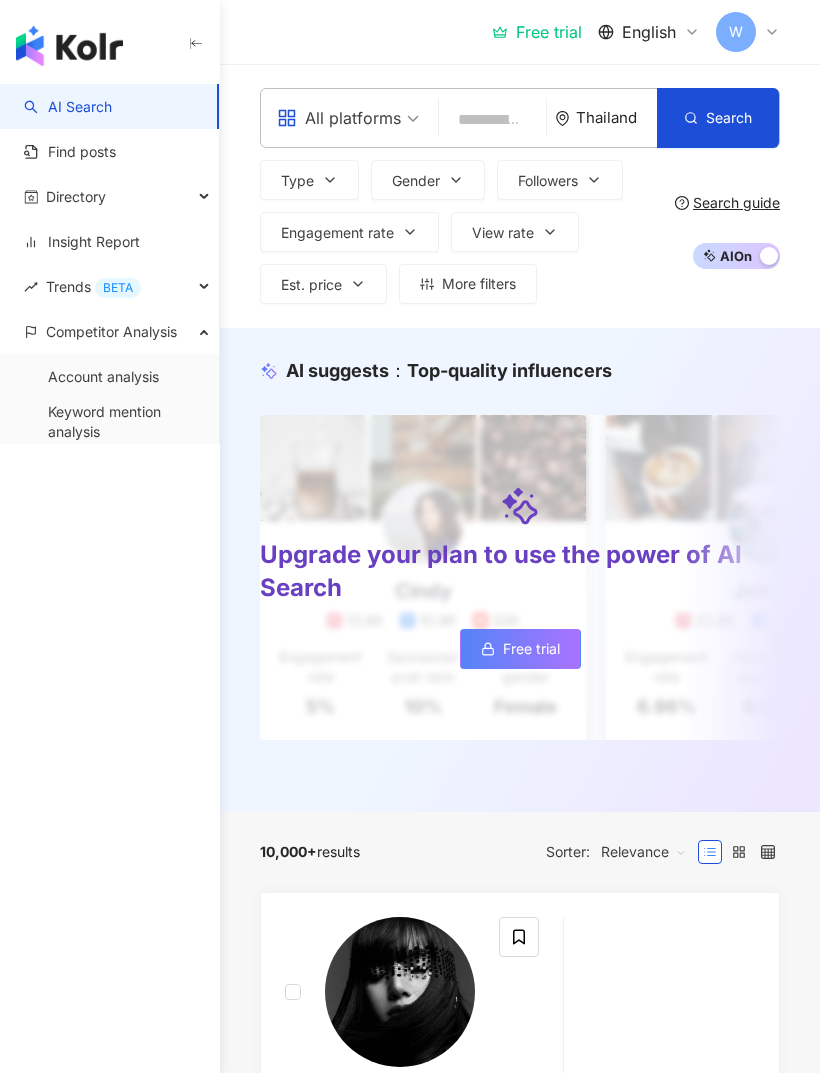 click on "Find posts" at bounding box center [70, 152] 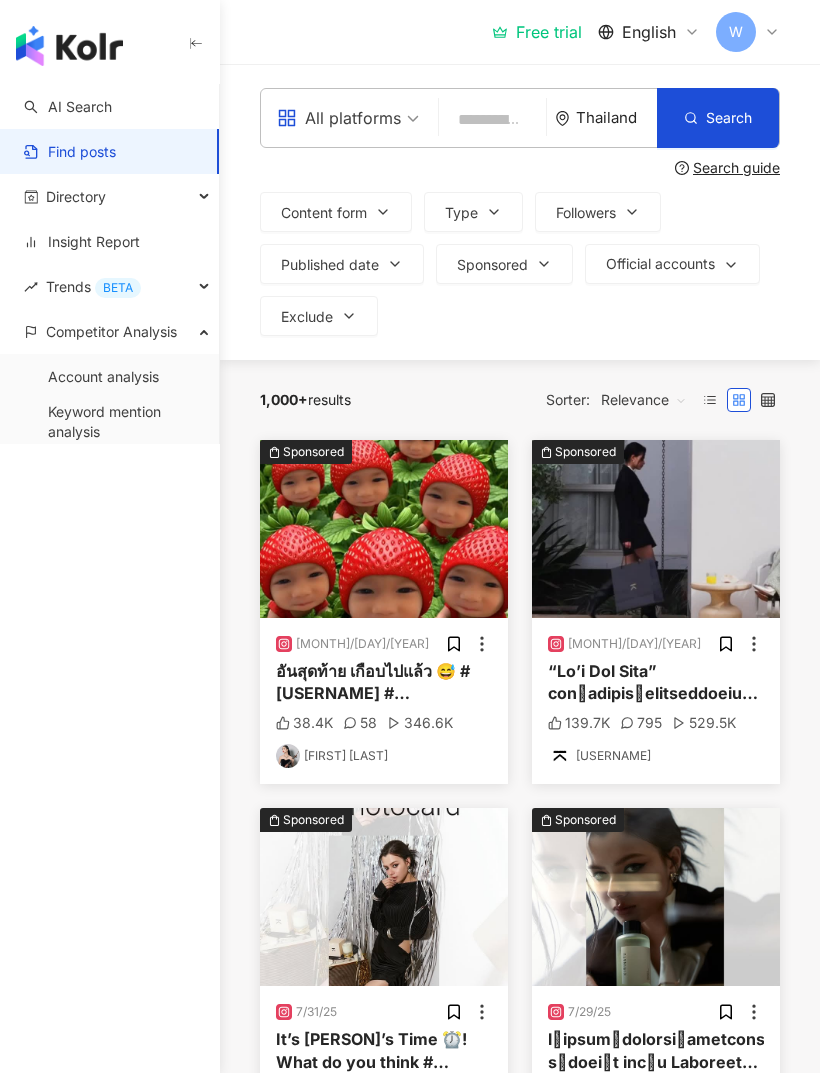 click on "Directory" at bounding box center (109, 196) 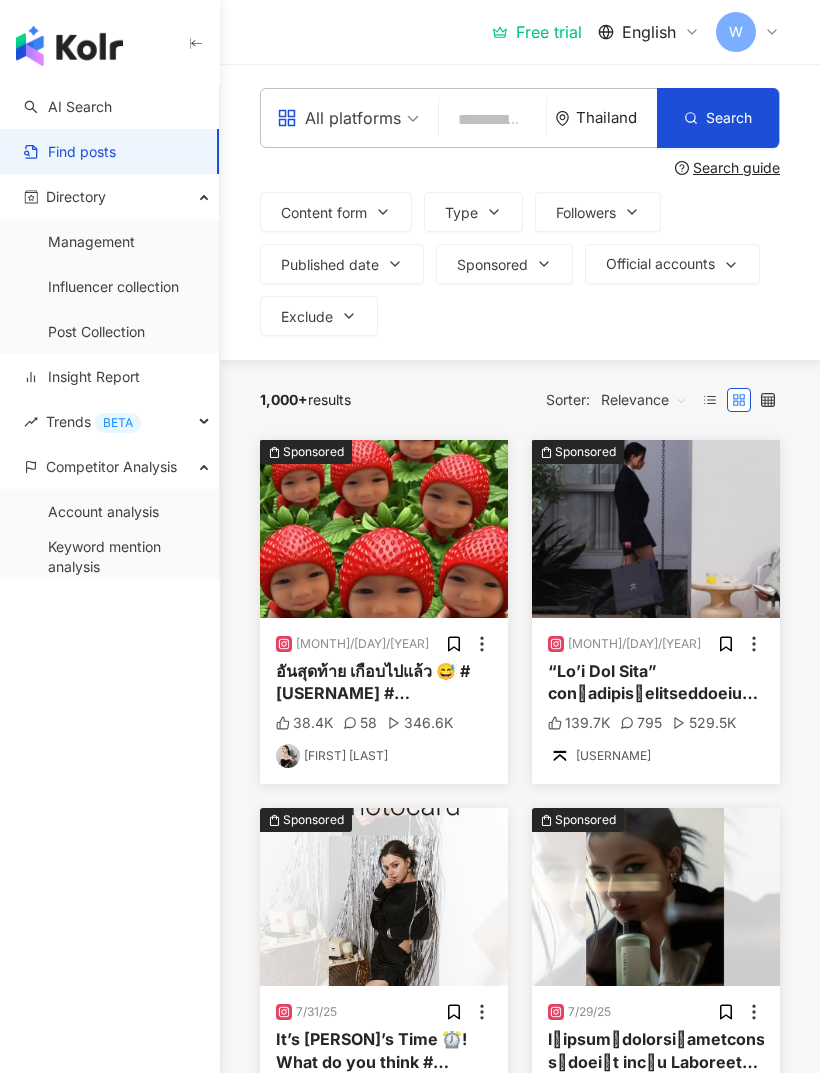 click on "Influencer collection" at bounding box center (113, 287) 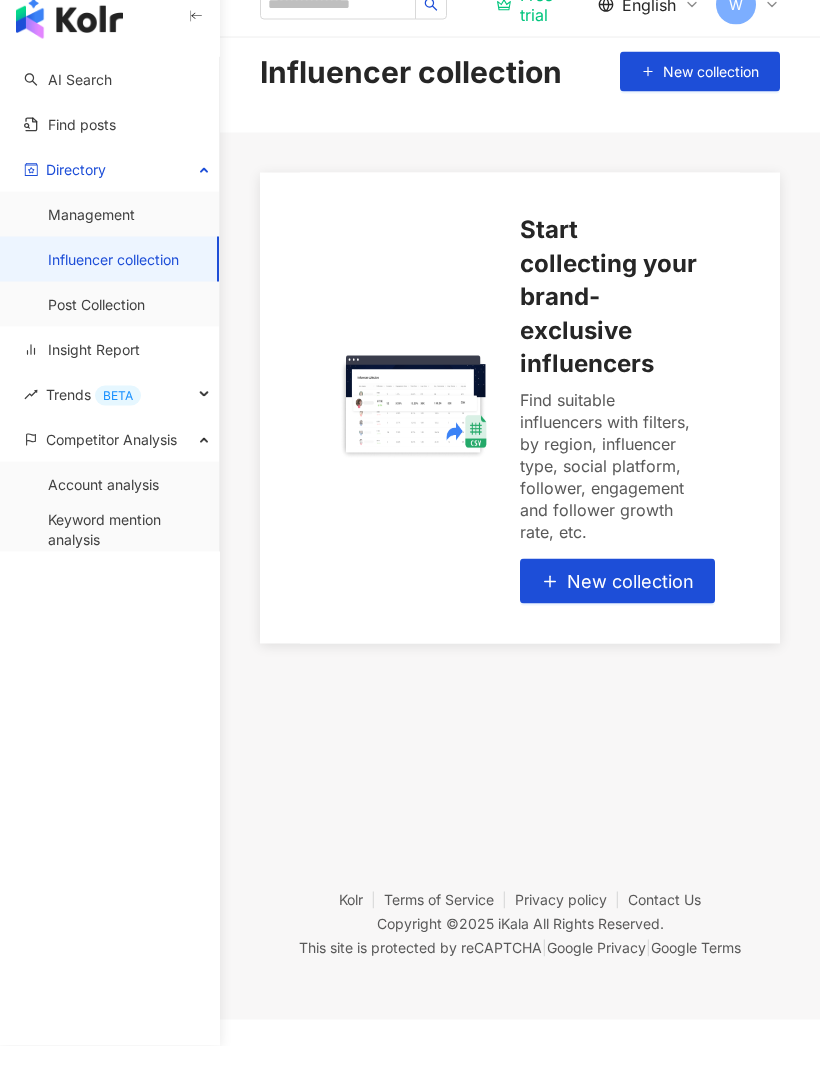 scroll, scrollTop: 26, scrollLeft: 0, axis: vertical 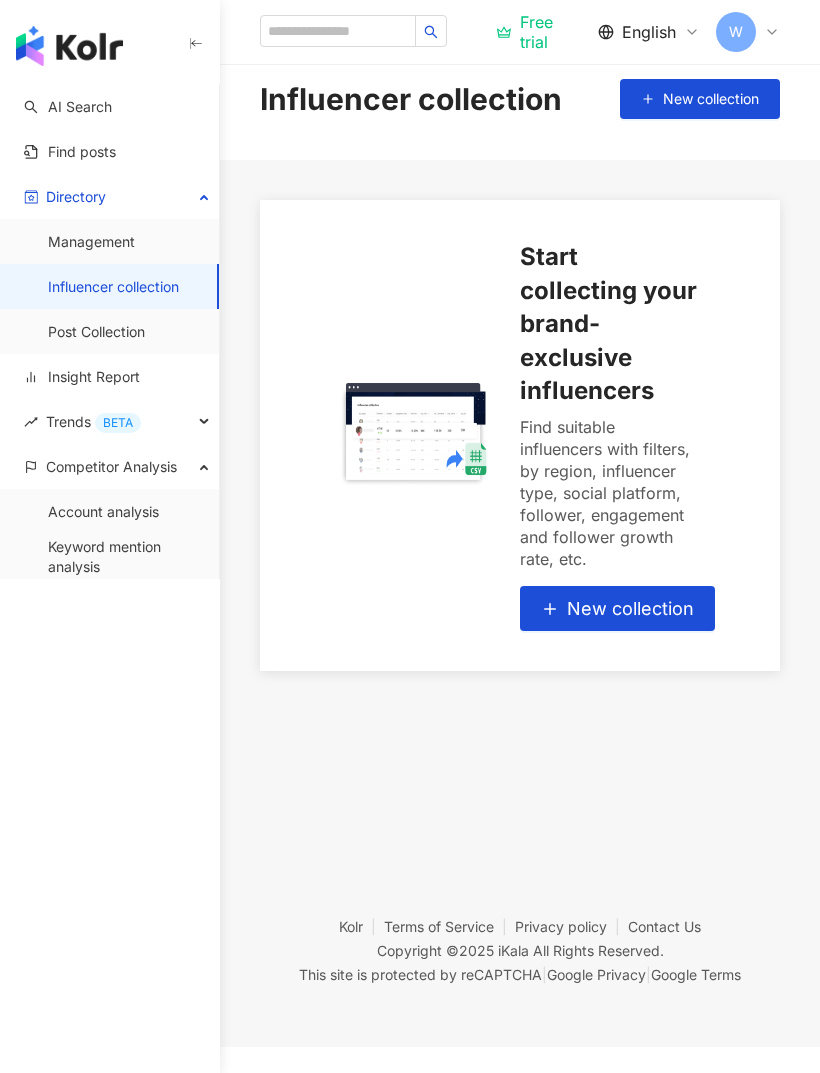 click on "Insight Report" at bounding box center (82, 377) 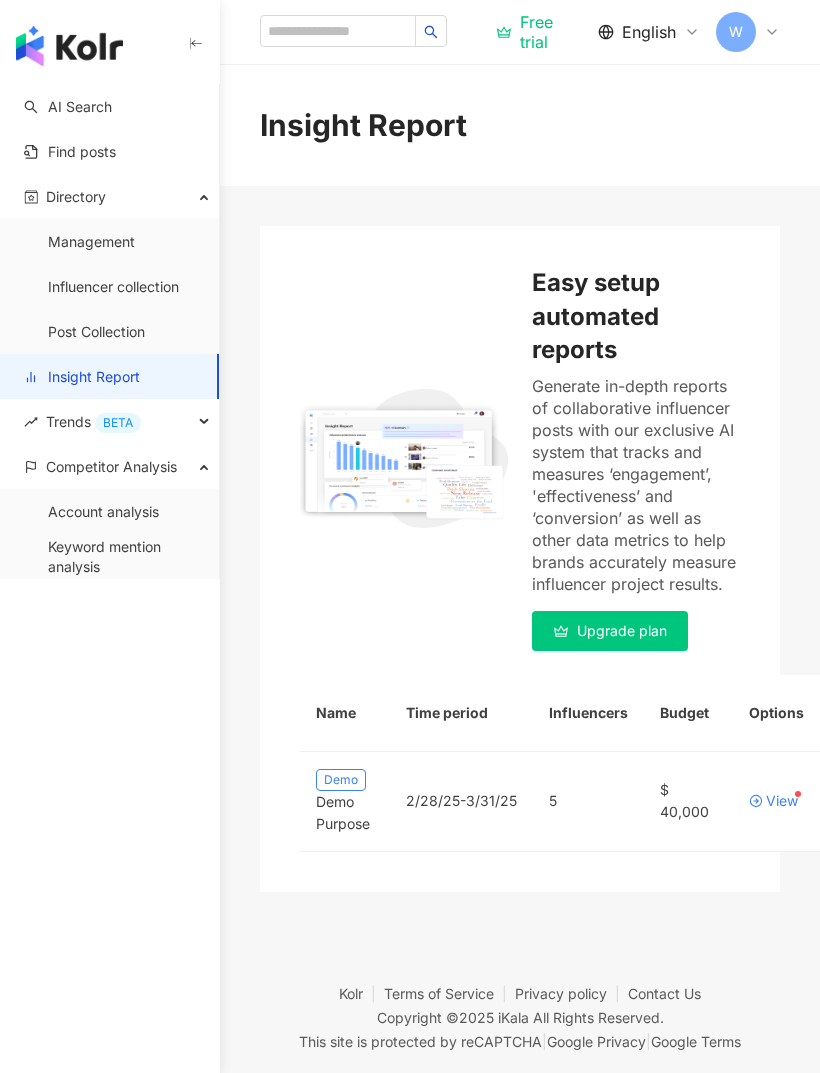 scroll, scrollTop: 26, scrollLeft: 0, axis: vertical 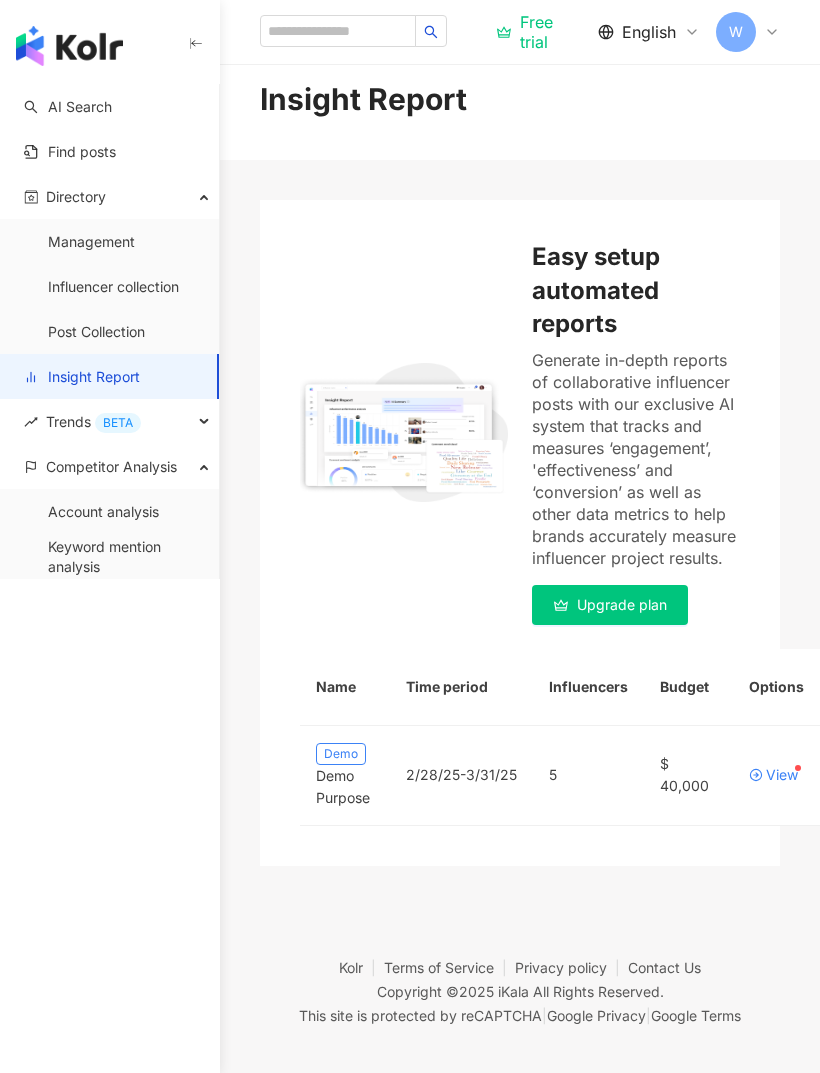 click on "Trends BETA" at bounding box center (109, 421) 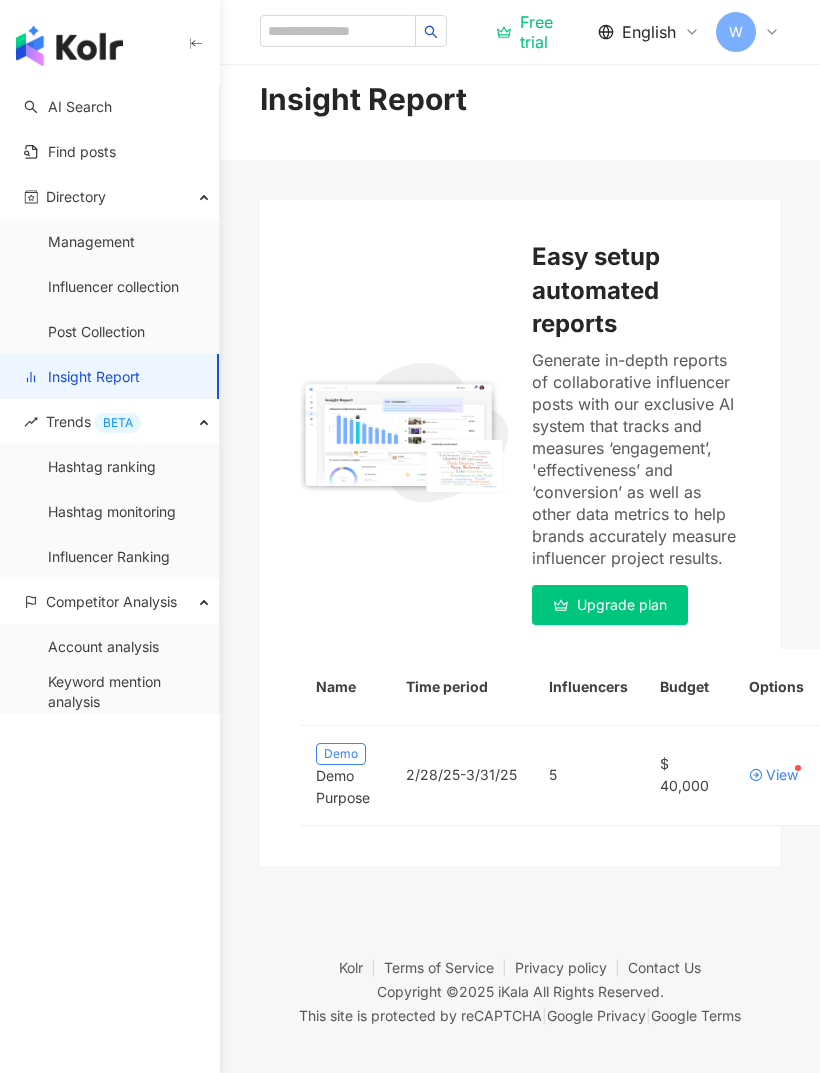 click on "Influencer Ranking" at bounding box center (109, 557) 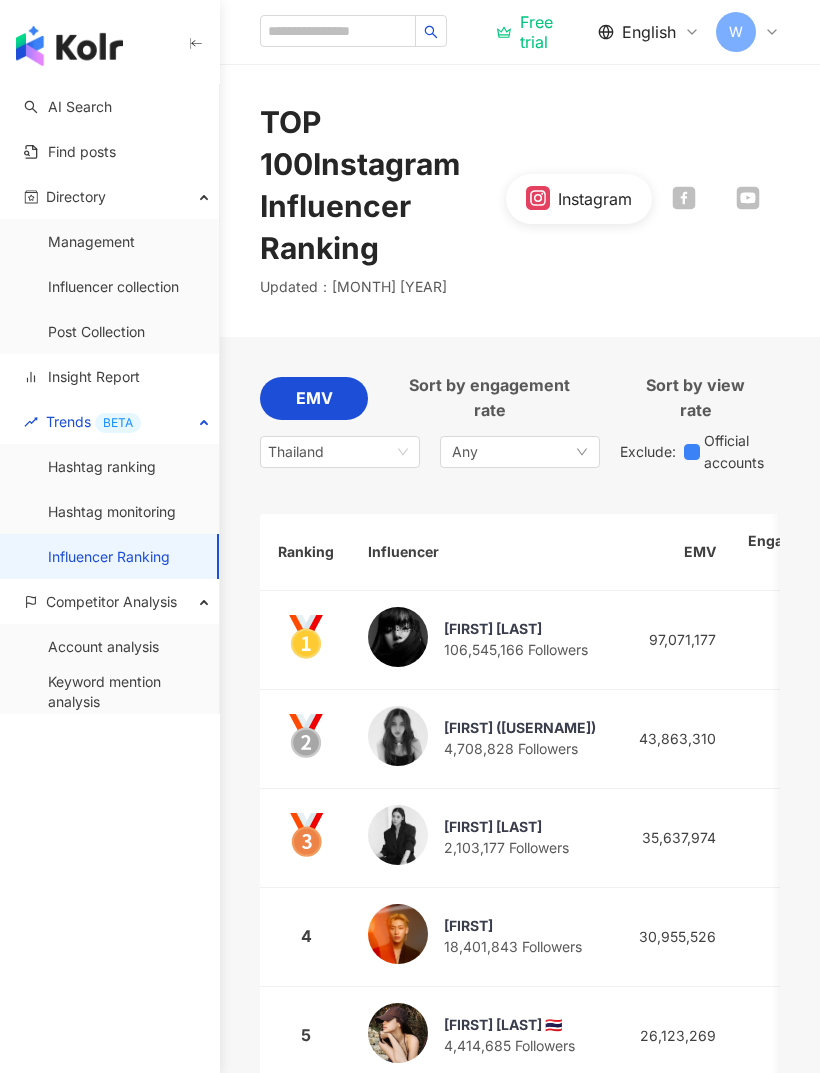 scroll, scrollTop: 2, scrollLeft: 0, axis: vertical 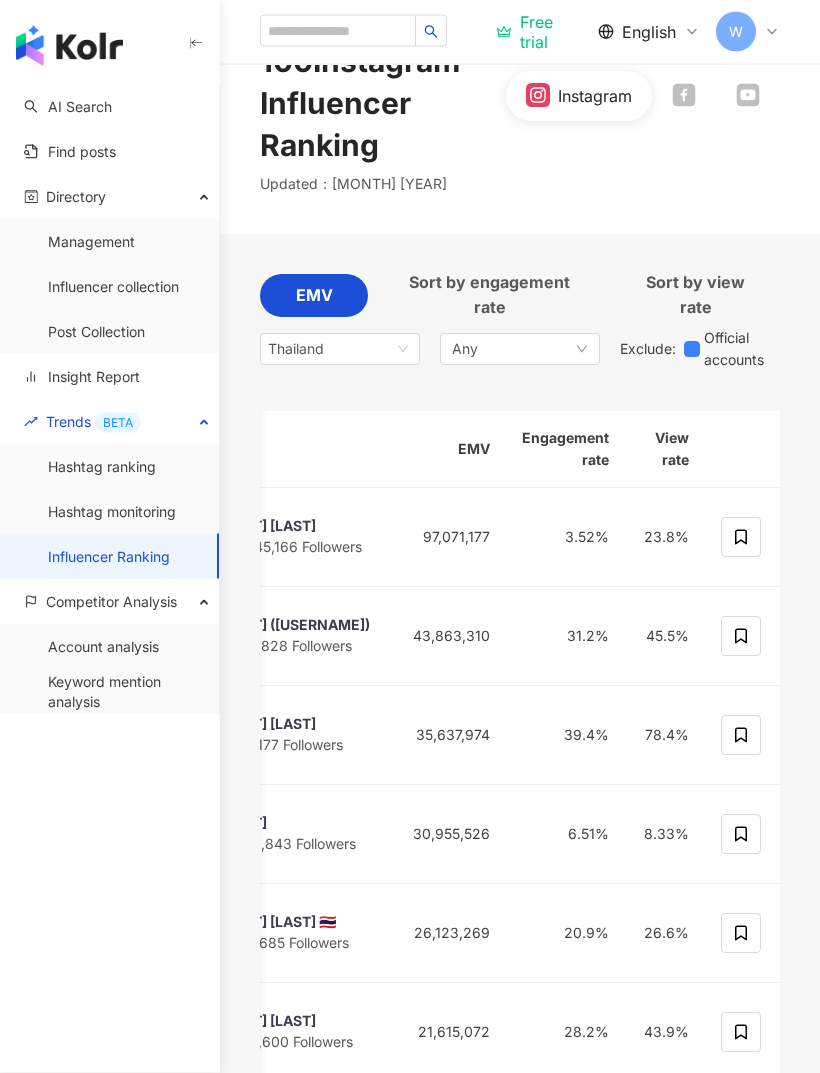 click on "Any" at bounding box center (520, 350) 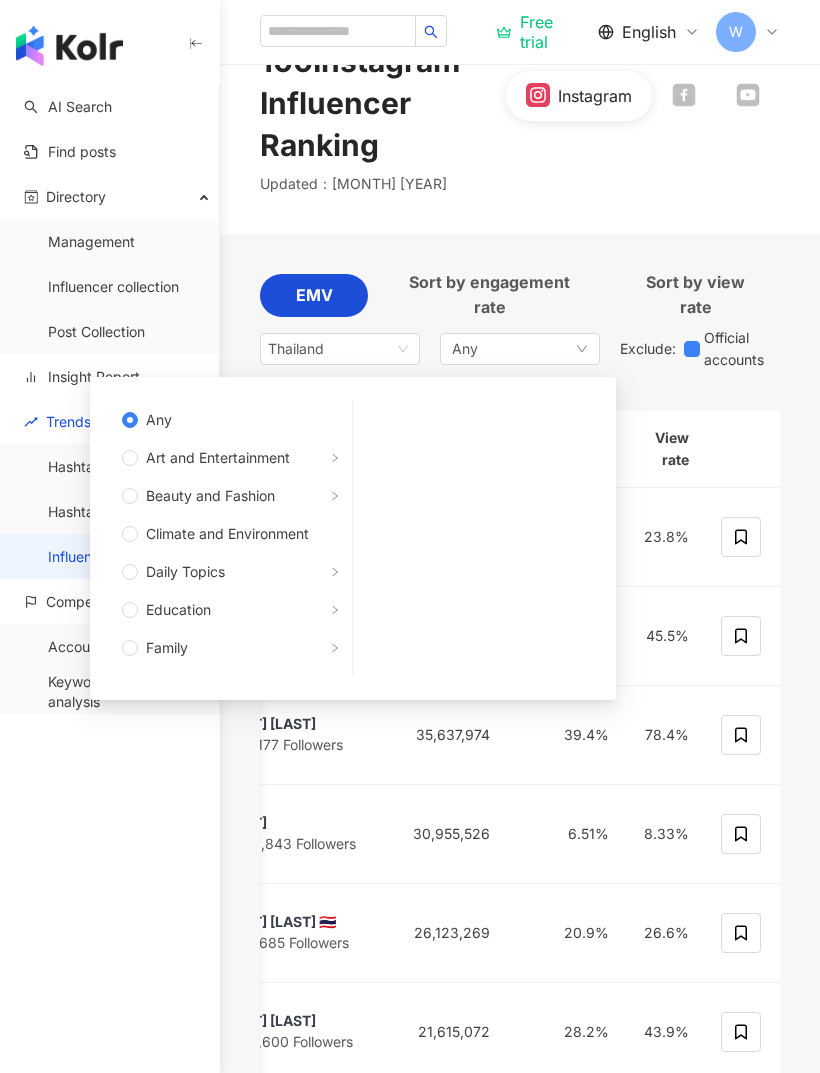 click on "Thailand" at bounding box center (340, 349) 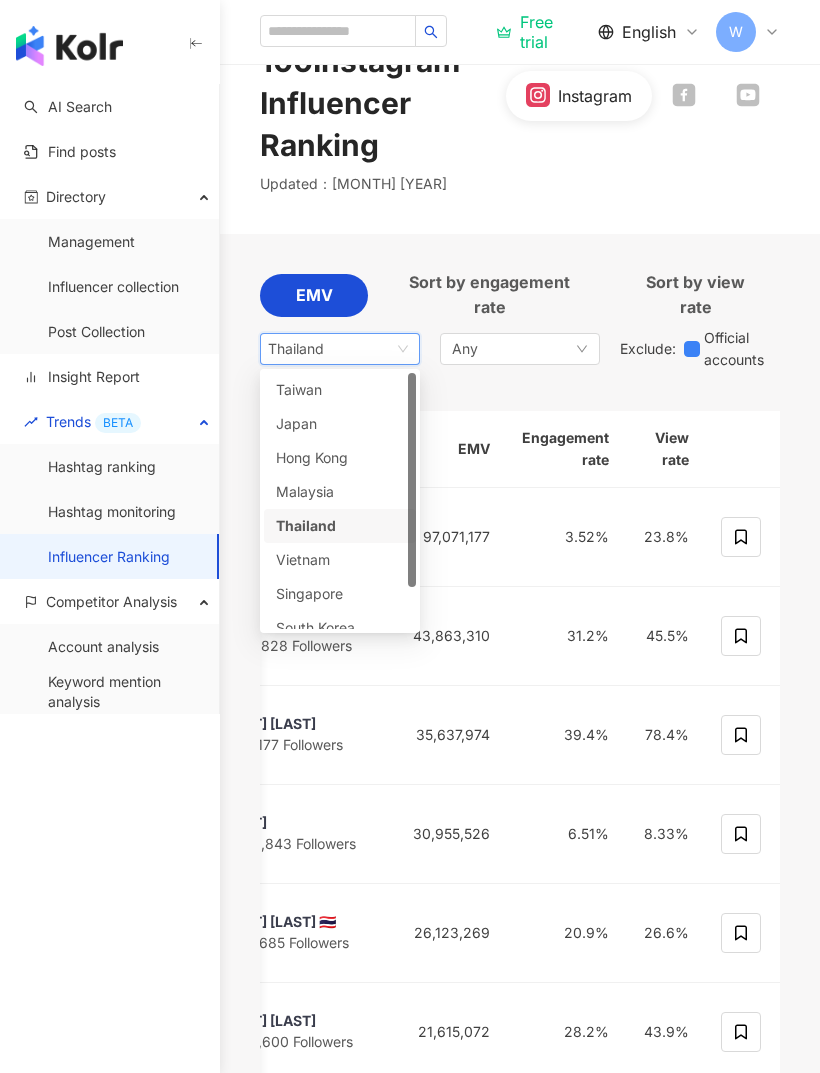click on "Thailand" at bounding box center [340, 526] 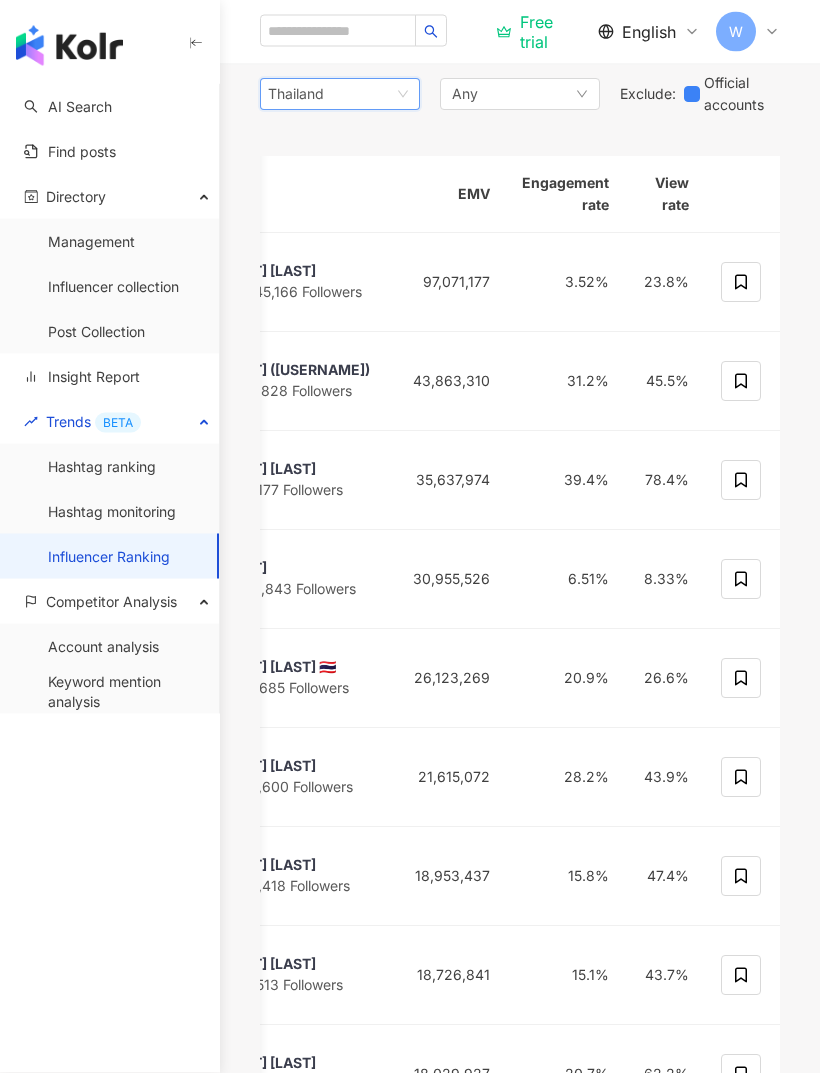 scroll, scrollTop: 361, scrollLeft: 0, axis: vertical 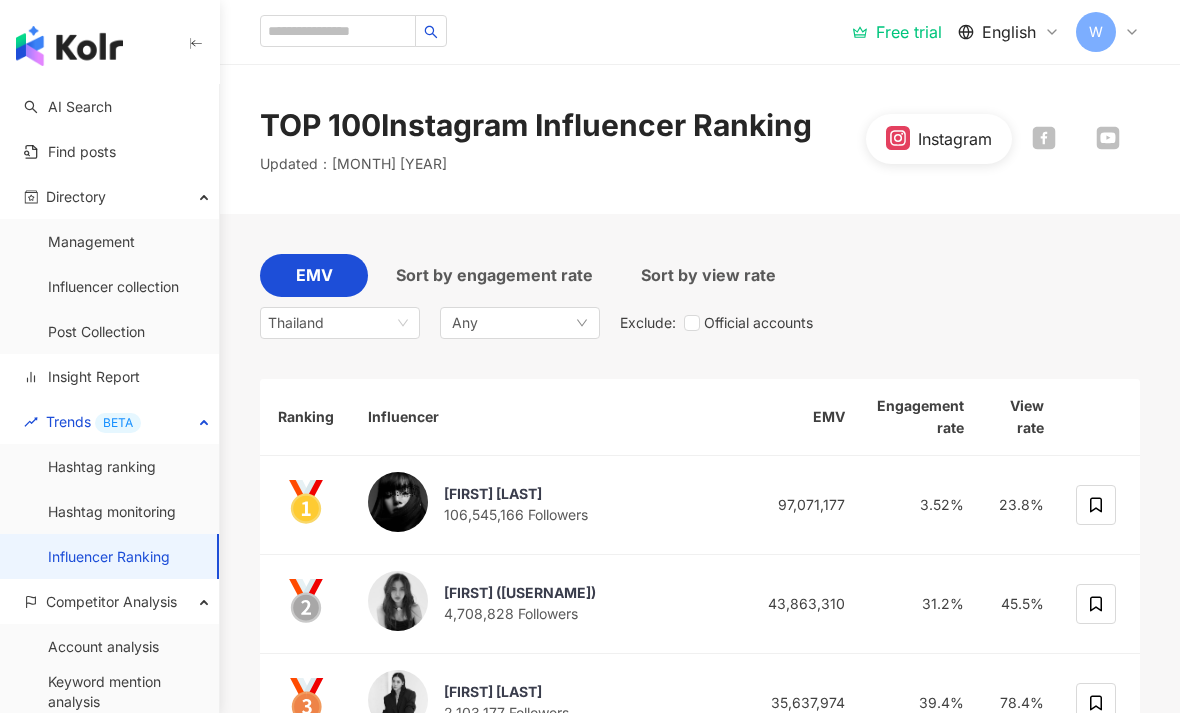 click on "Any" at bounding box center (520, 323) 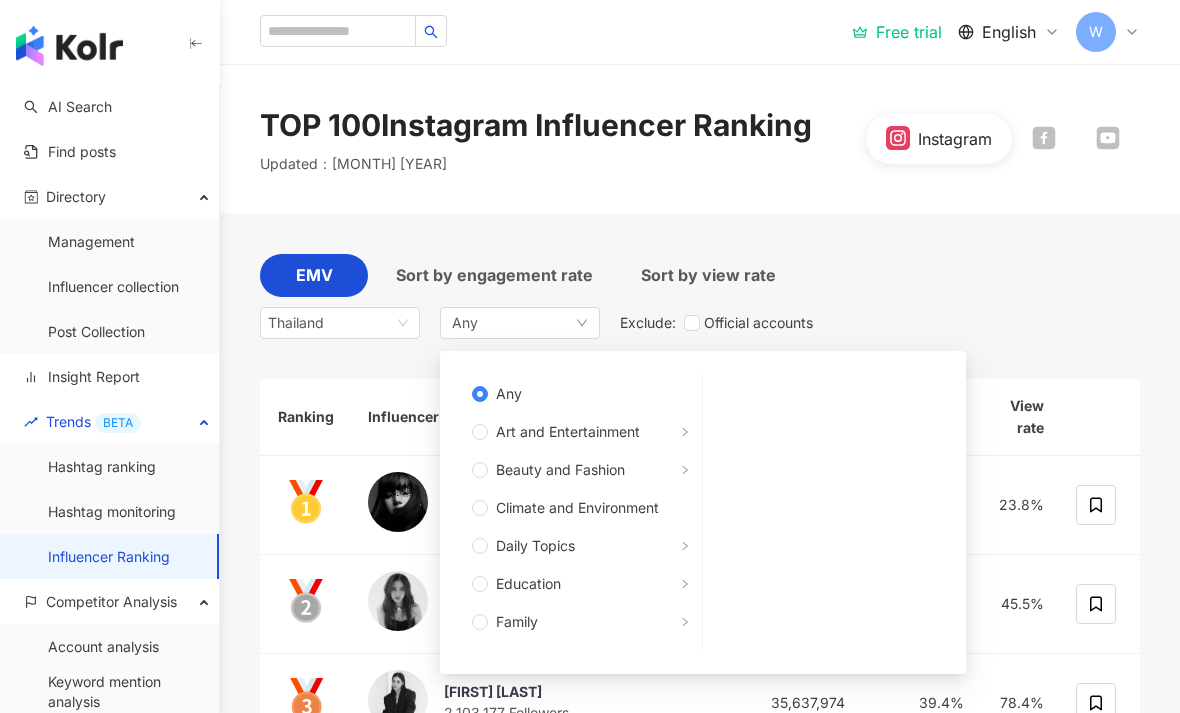 click on "Education" at bounding box center [589, 584] 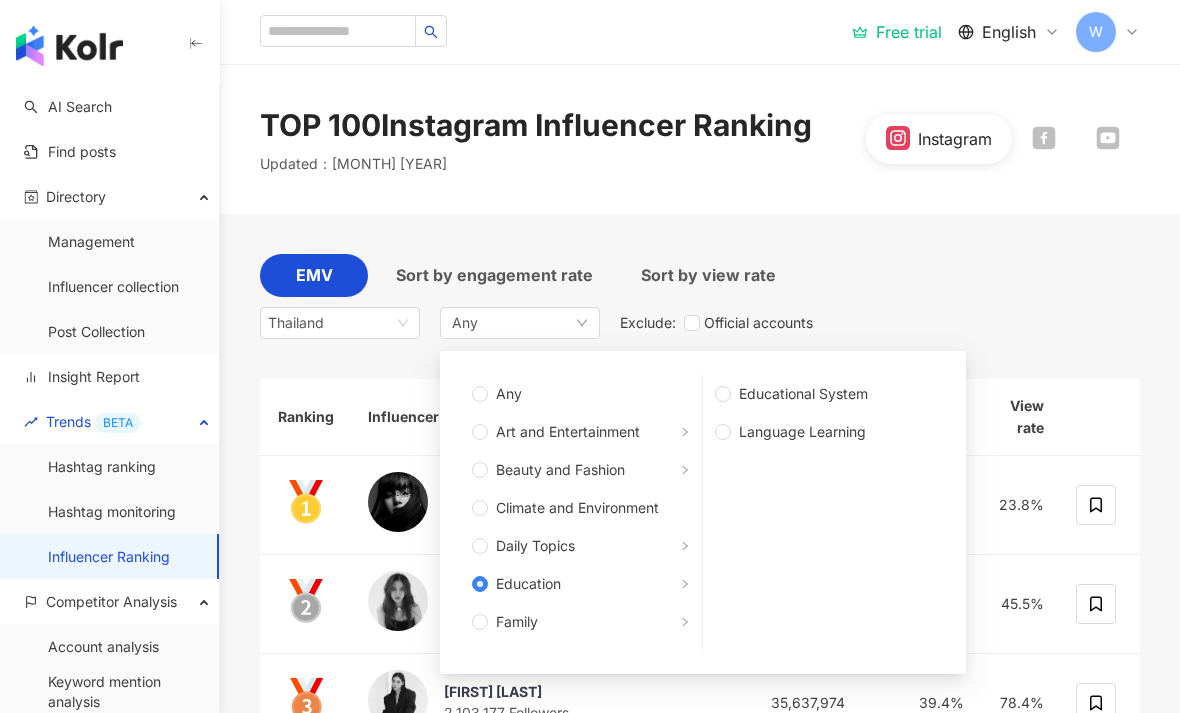 click on "Art and Entertainment" at bounding box center [589, 432] 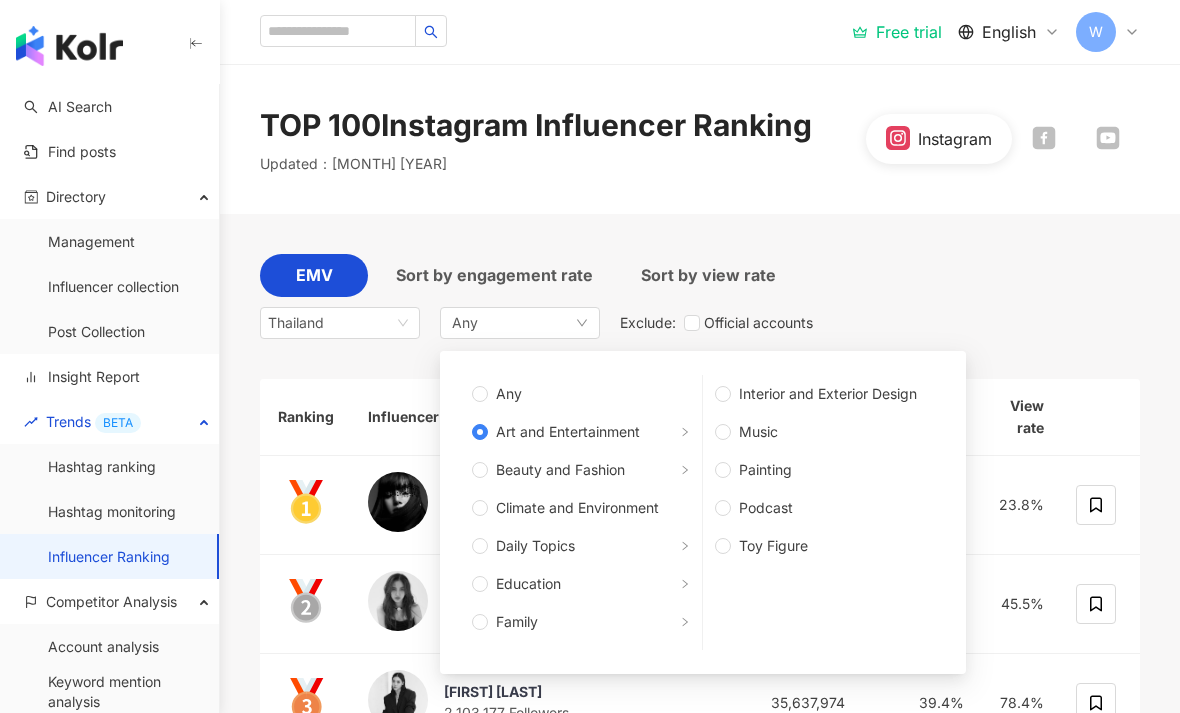 click on "Beauty and Fashion" at bounding box center (589, 470) 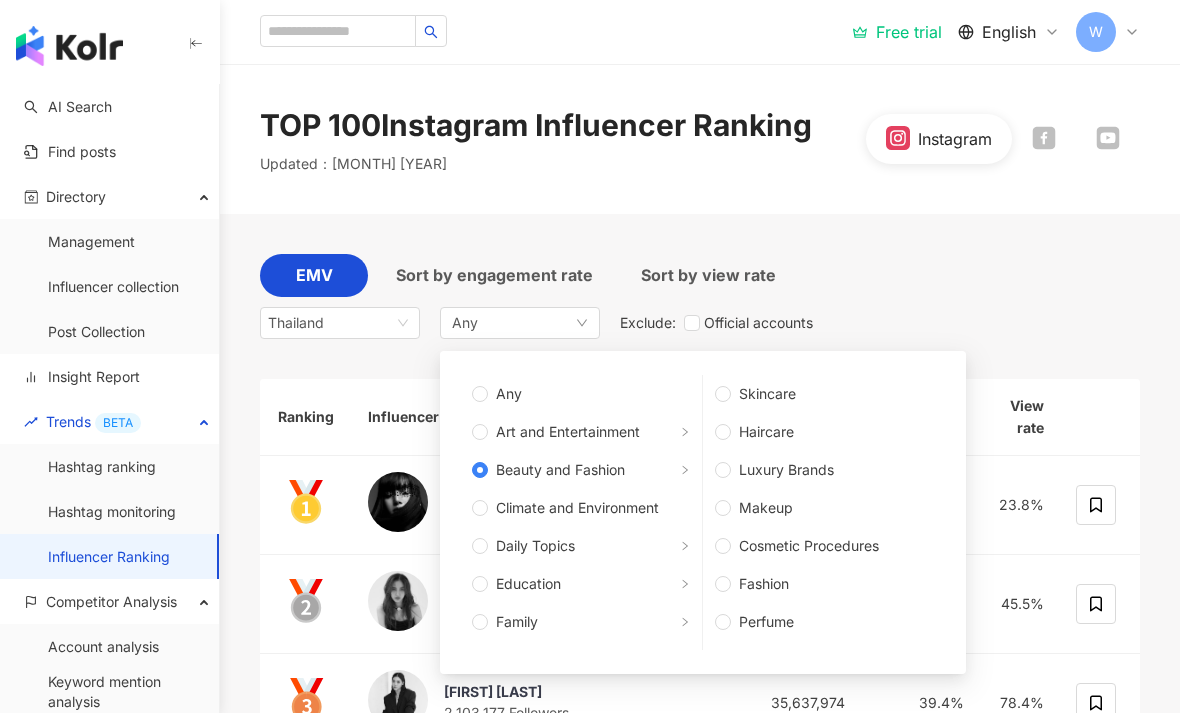click on "Fashion" at bounding box center [824, 584] 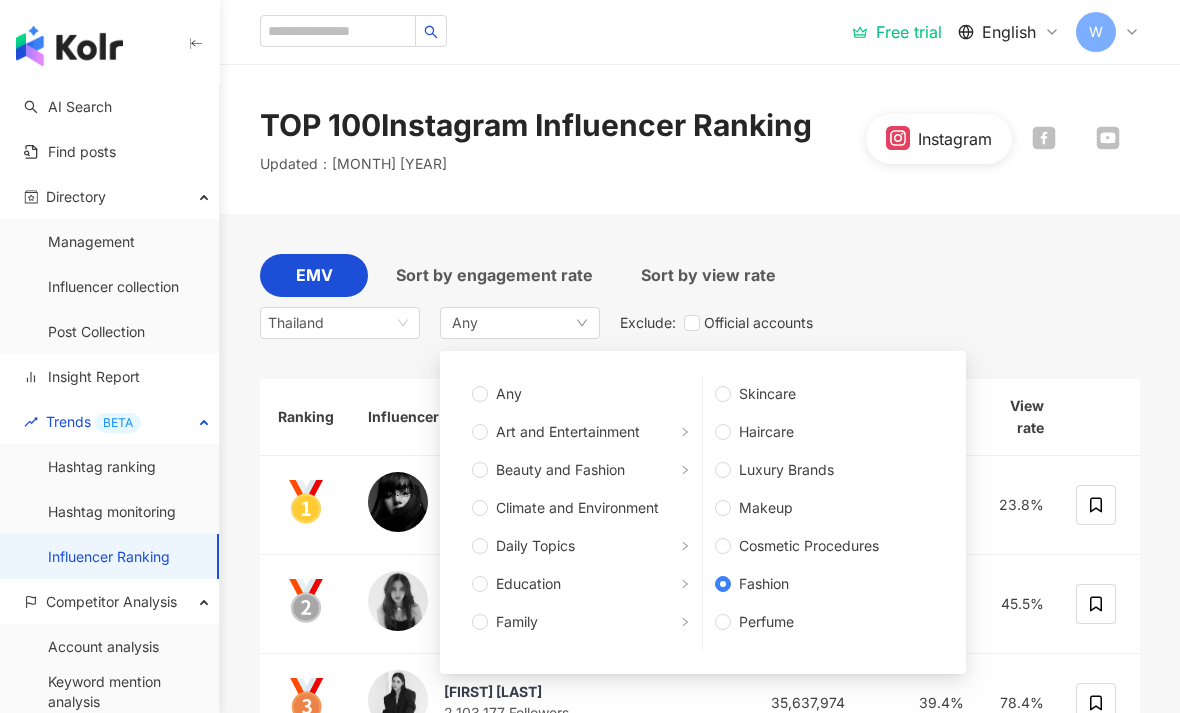 click on "Fashion" at bounding box center (832, 584) 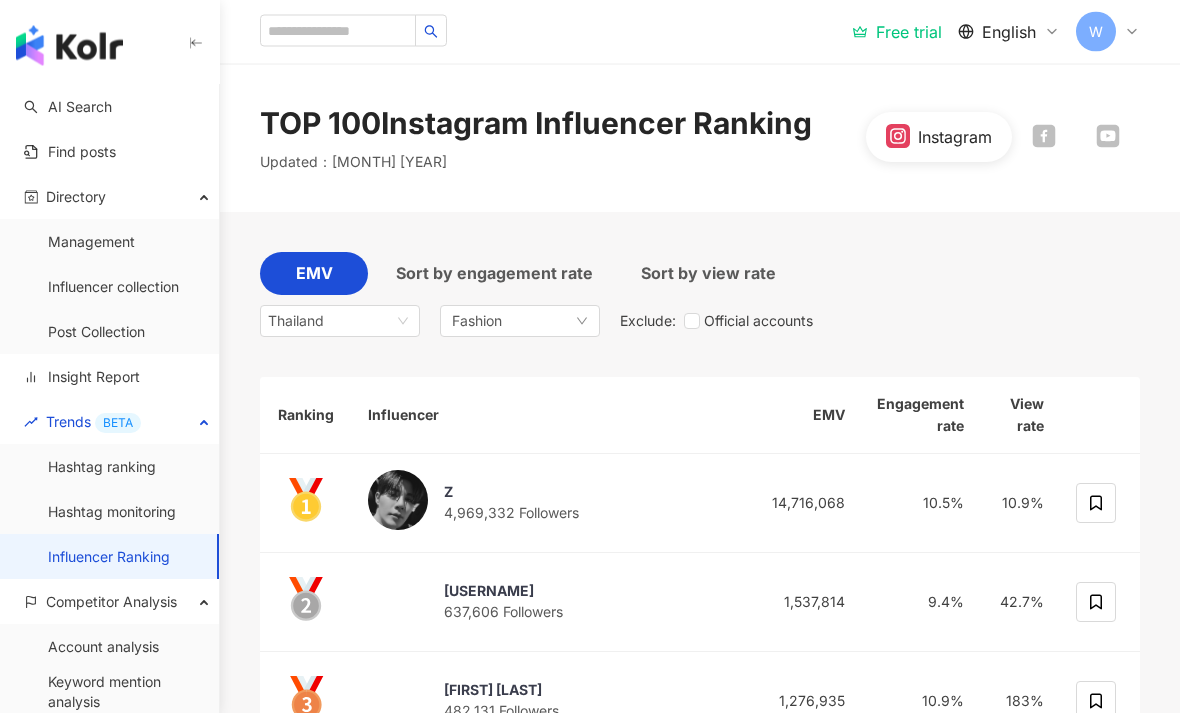 scroll, scrollTop: 0, scrollLeft: 0, axis: both 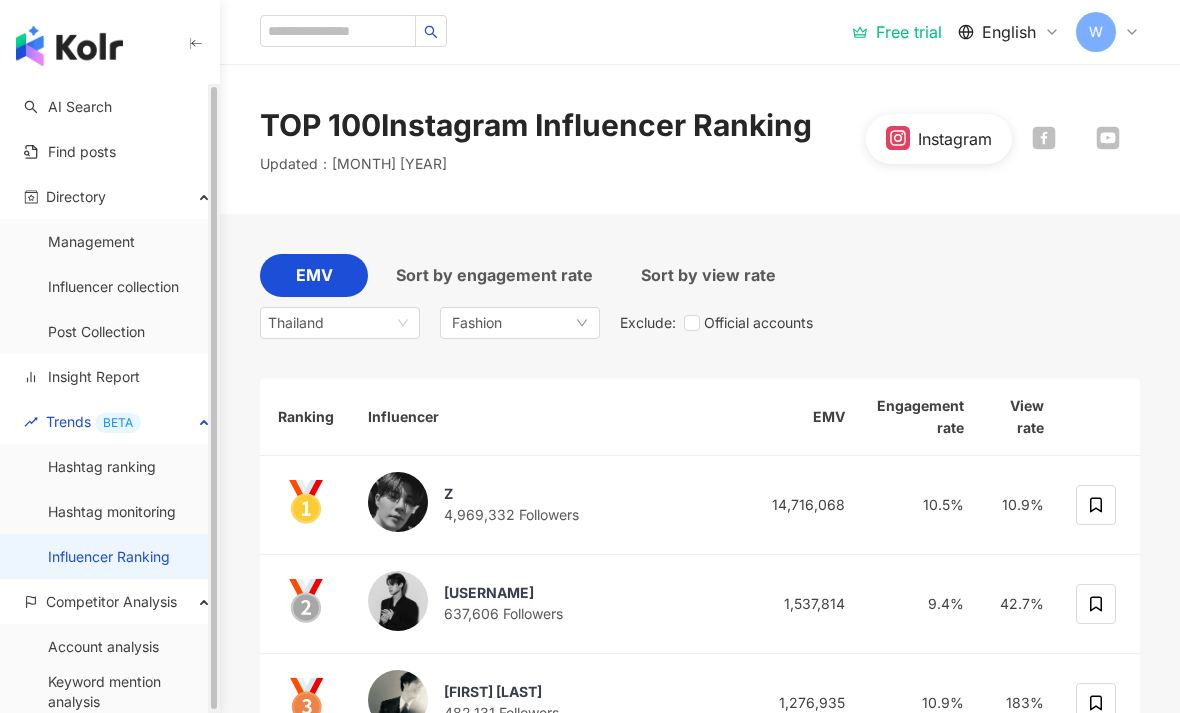 click on "Hashtag monitoring" at bounding box center [112, 512] 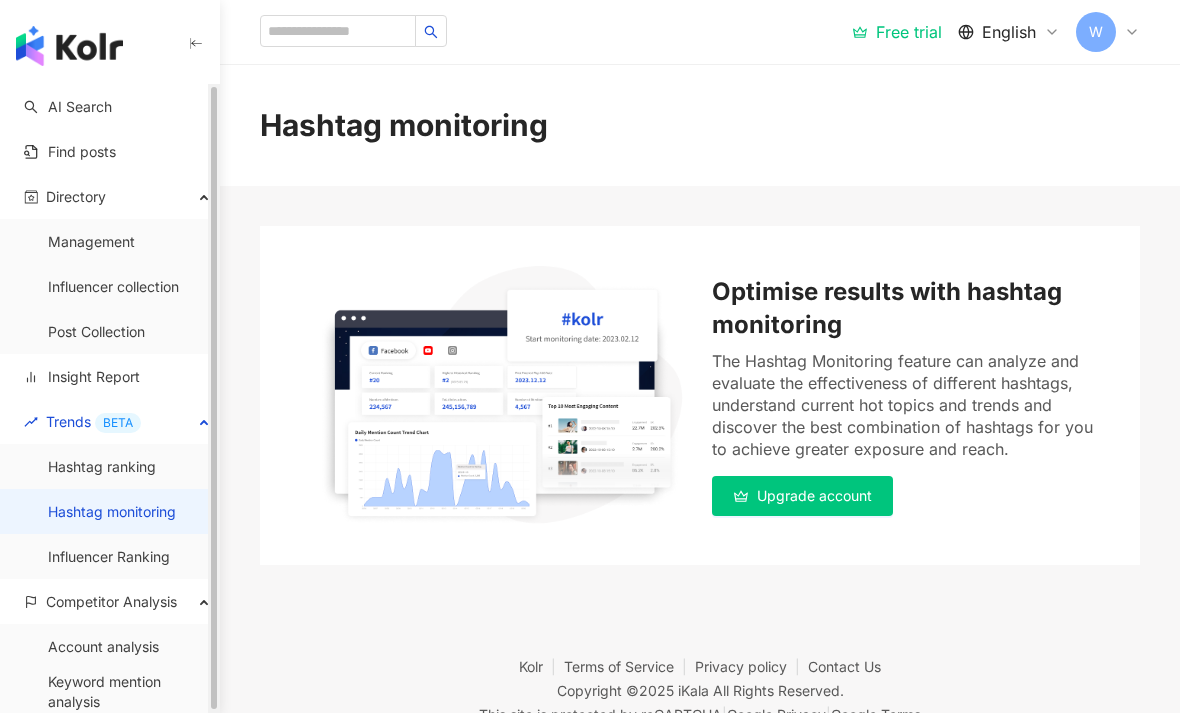 click on "Influencer Ranking" at bounding box center (109, 557) 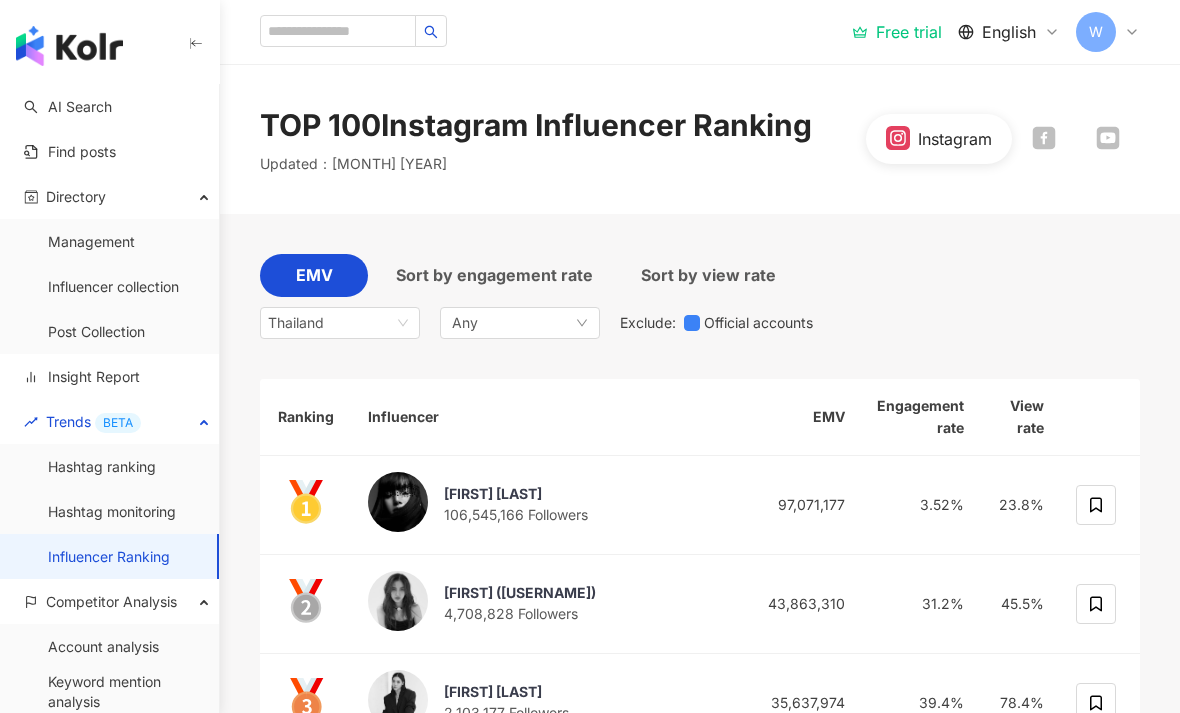 click on "[FIRST] ([USERNAME]) [NUMBER] Followers" at bounding box center (546, 604) 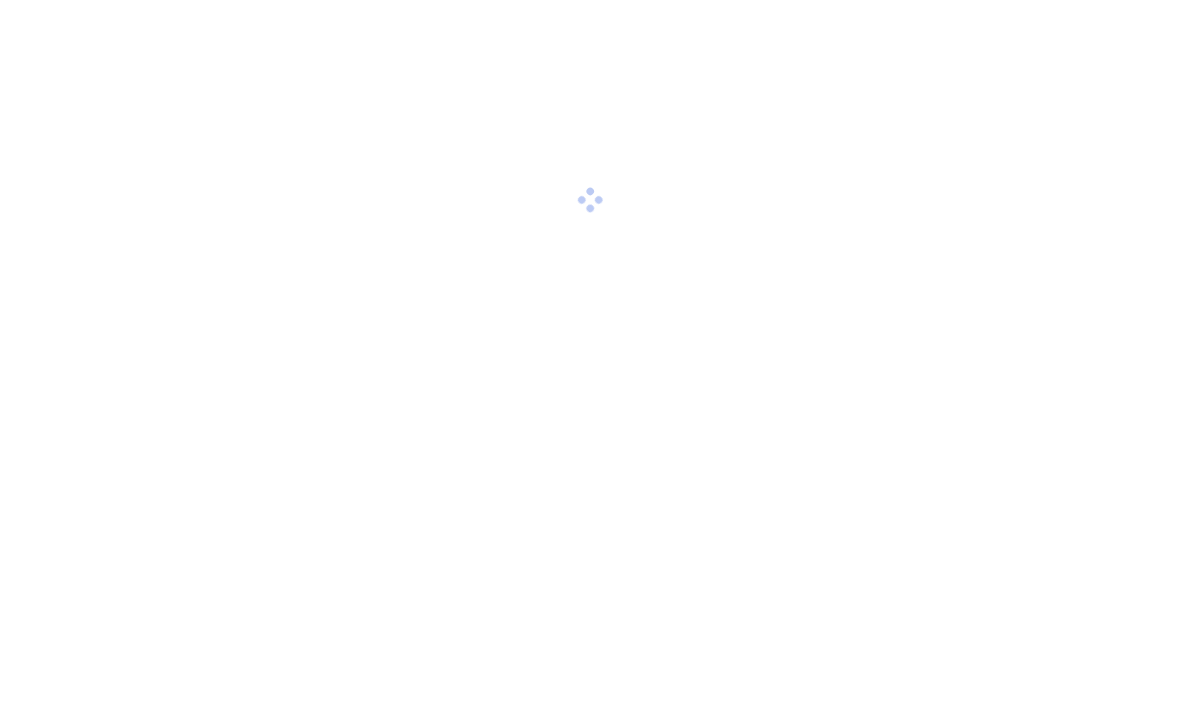scroll, scrollTop: 0, scrollLeft: 0, axis: both 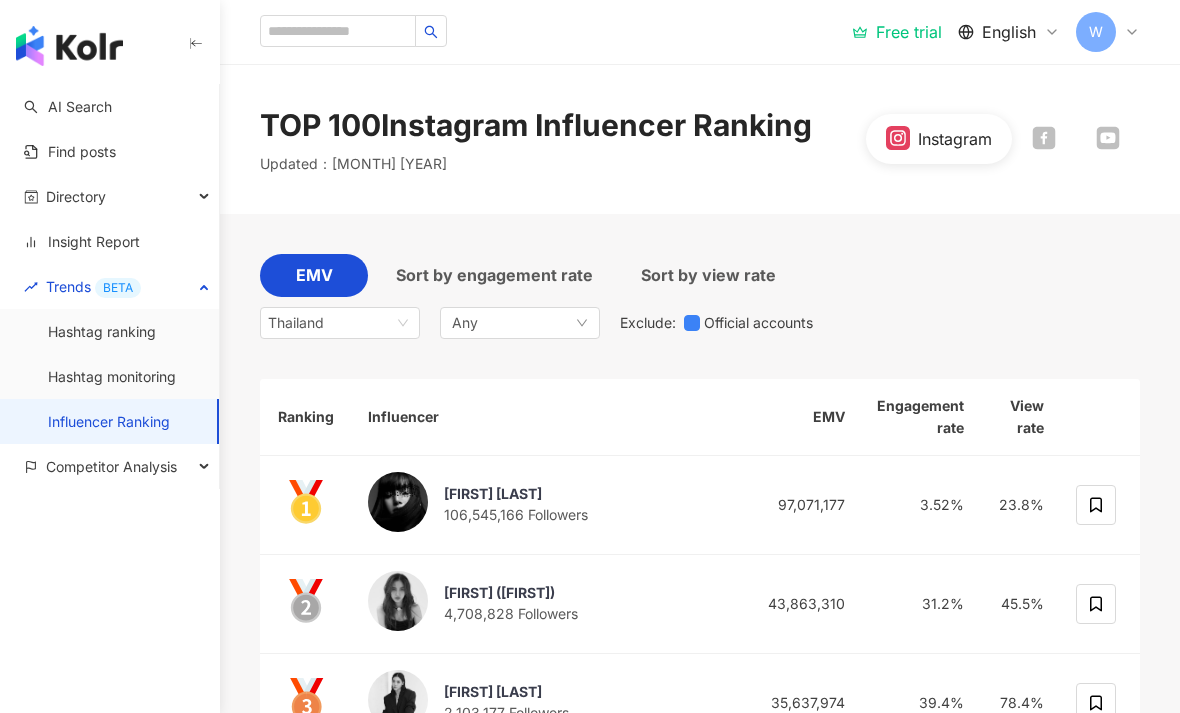 click on "Any" at bounding box center [520, 323] 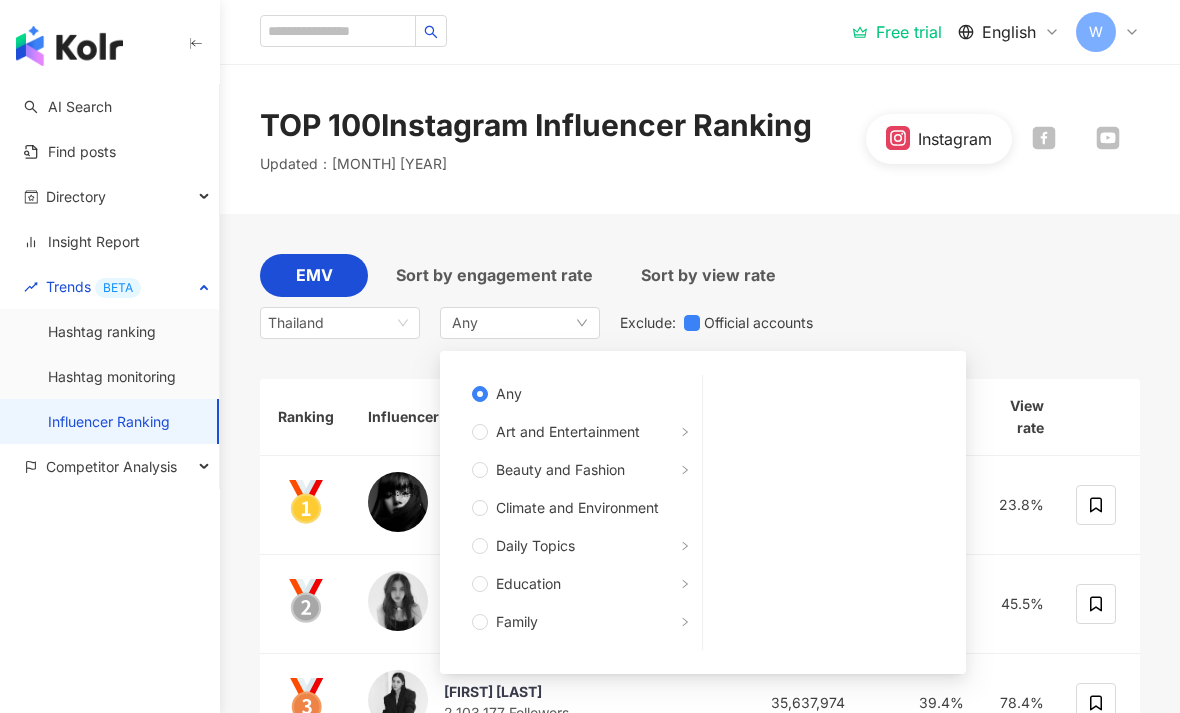 click on "EMV Sort by engagement rate Sort by view rate Thailand Any Any Art and Entertainment Beauty and Fashion Climate and Environment Daily Topics Education Family Finance Food Fortunetelling Gaming Law and Society Life Style Media Entertainment Medical and Health Pets Photography Relationship Religion Shopping Promoiton Sports Technology Transportation Travel Adult Exclude : Official accounts" at bounding box center [700, 301] 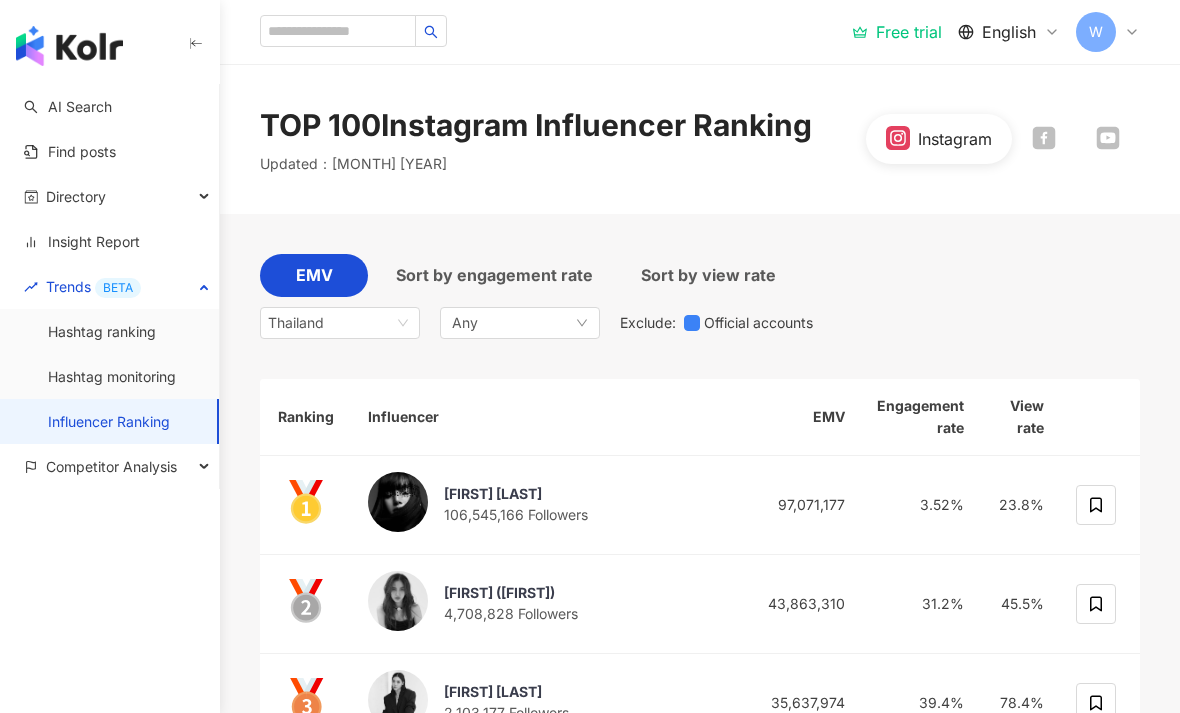 click 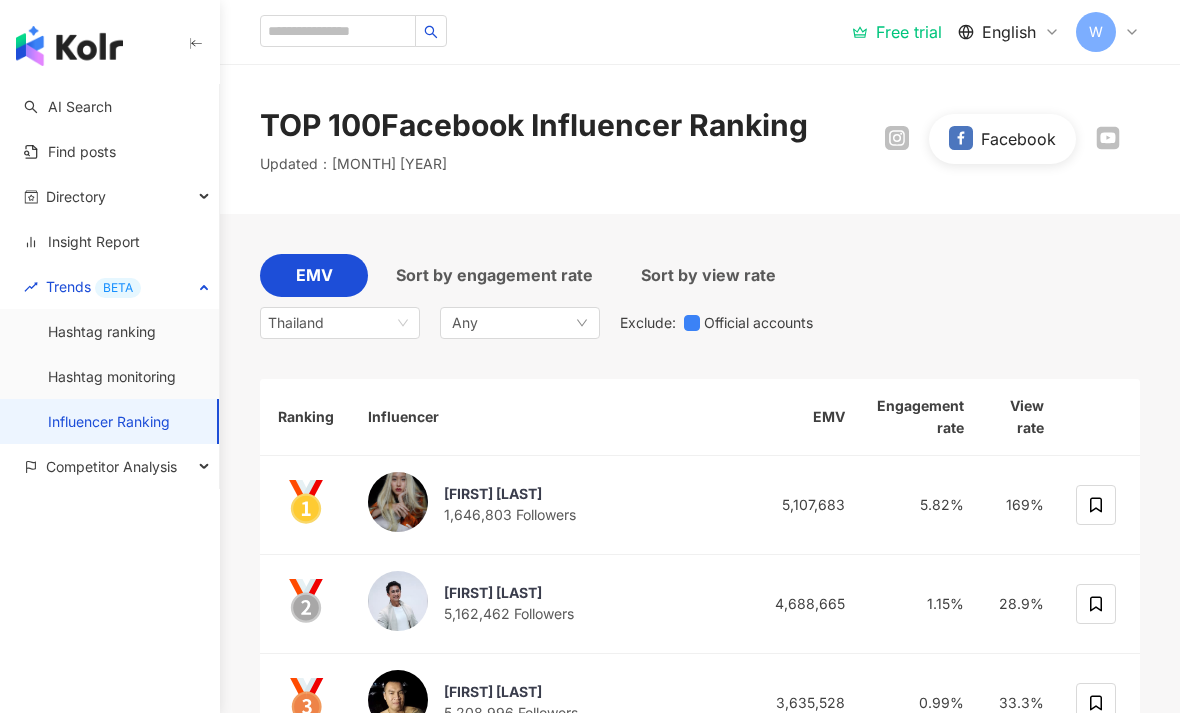 click 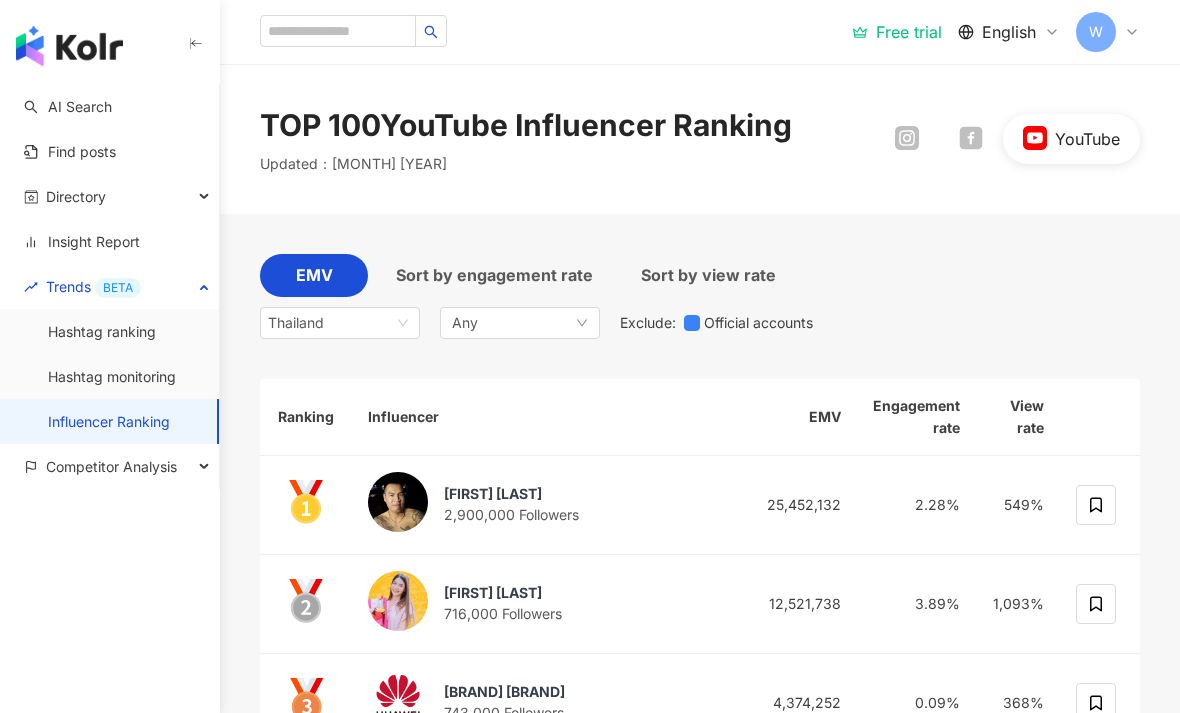 click 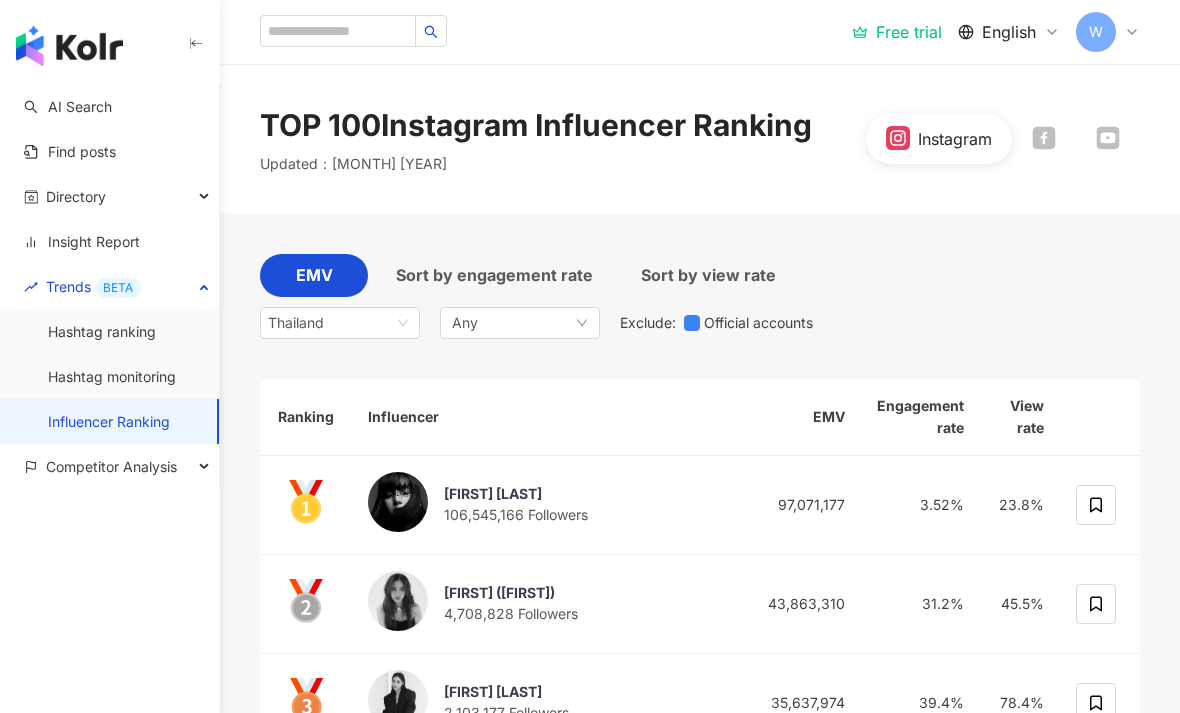 click on "W" at bounding box center (1096, 32) 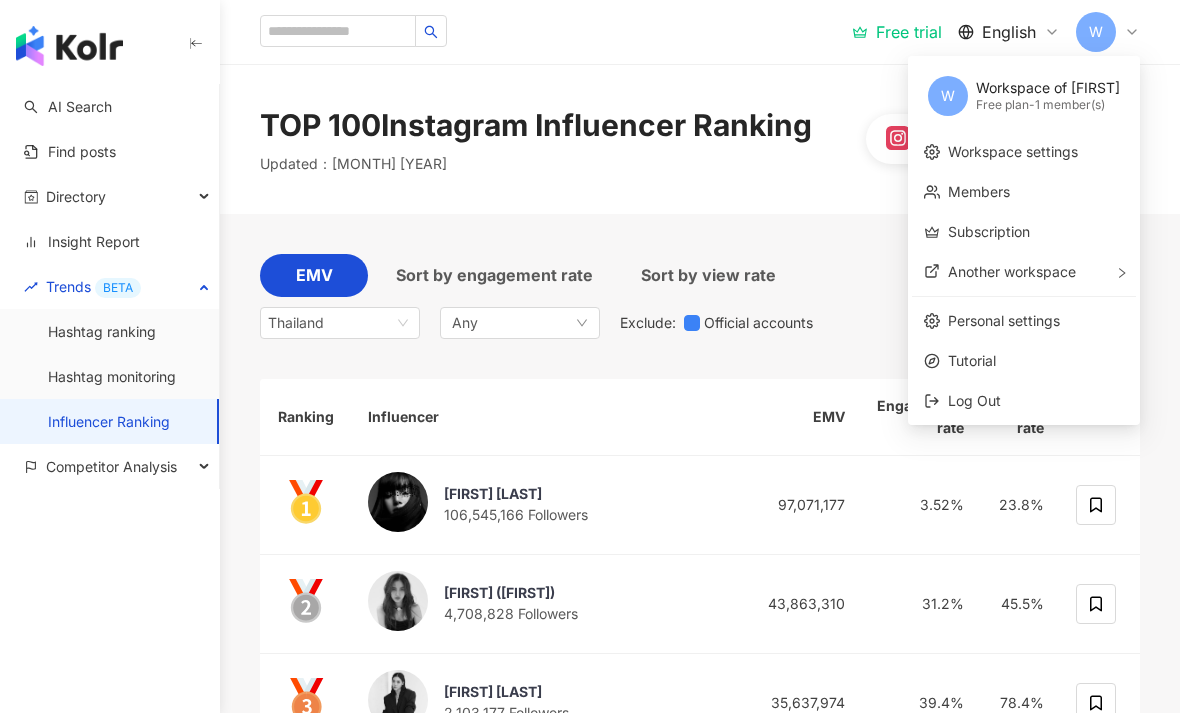 click 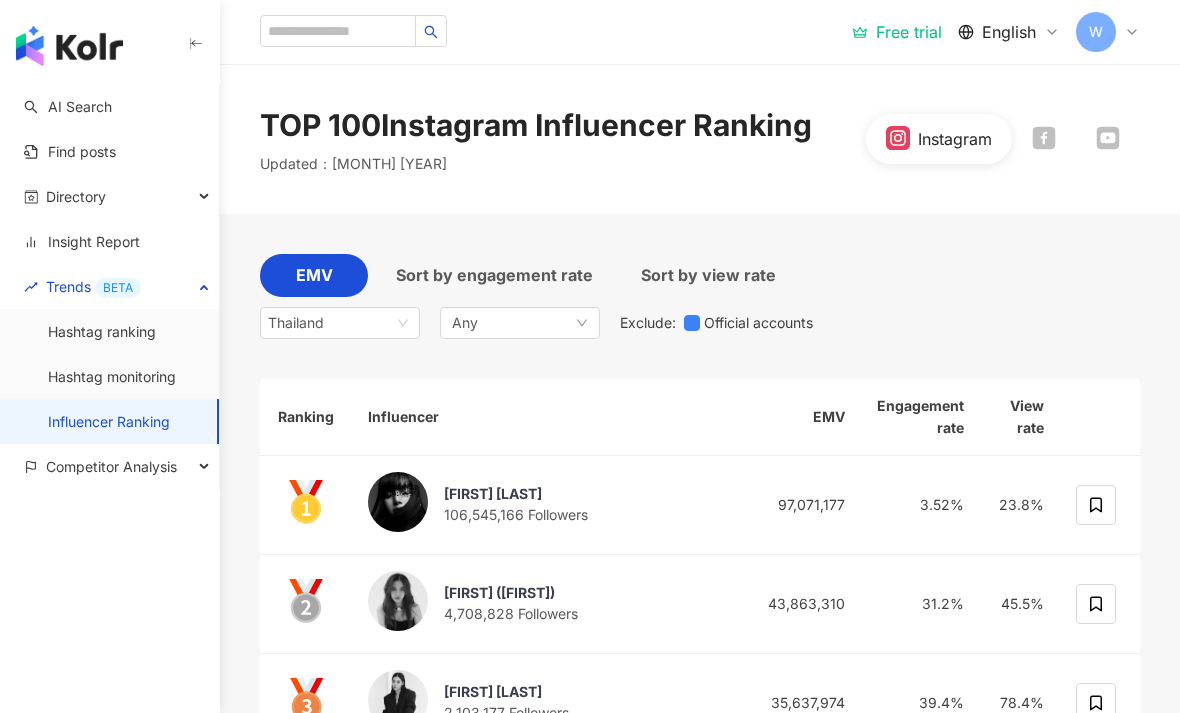 click on "Free trial" at bounding box center [897, 32] 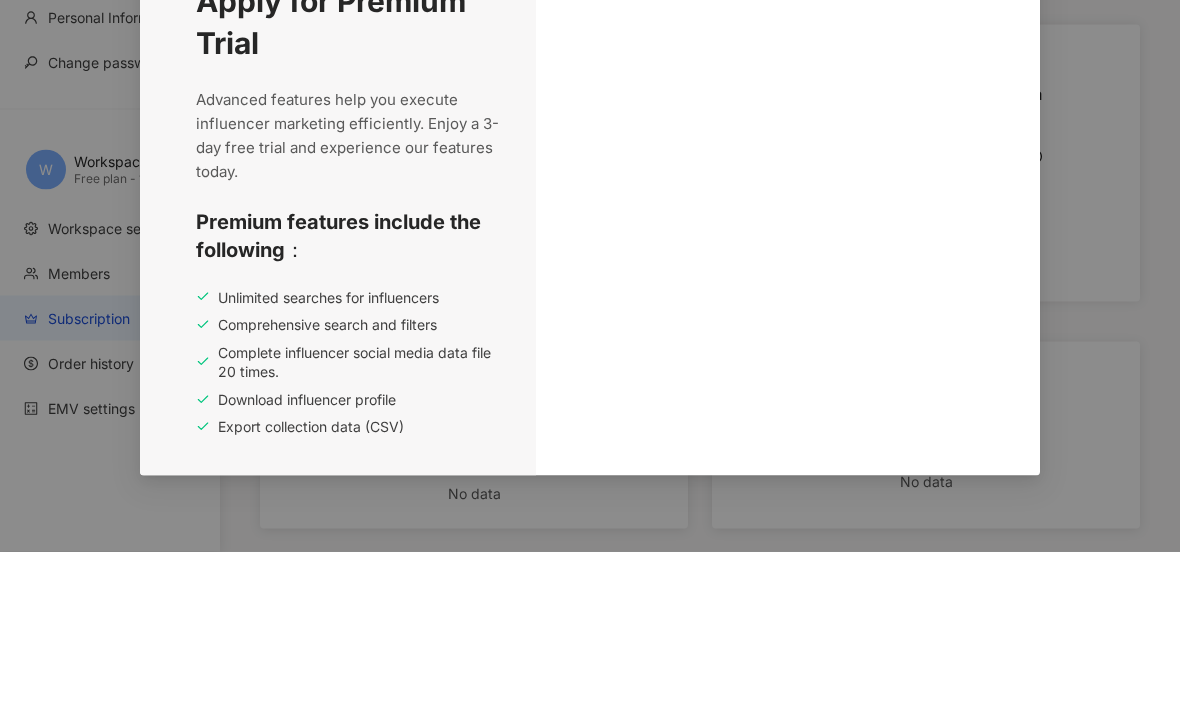 scroll, scrollTop: 162, scrollLeft: 0, axis: vertical 